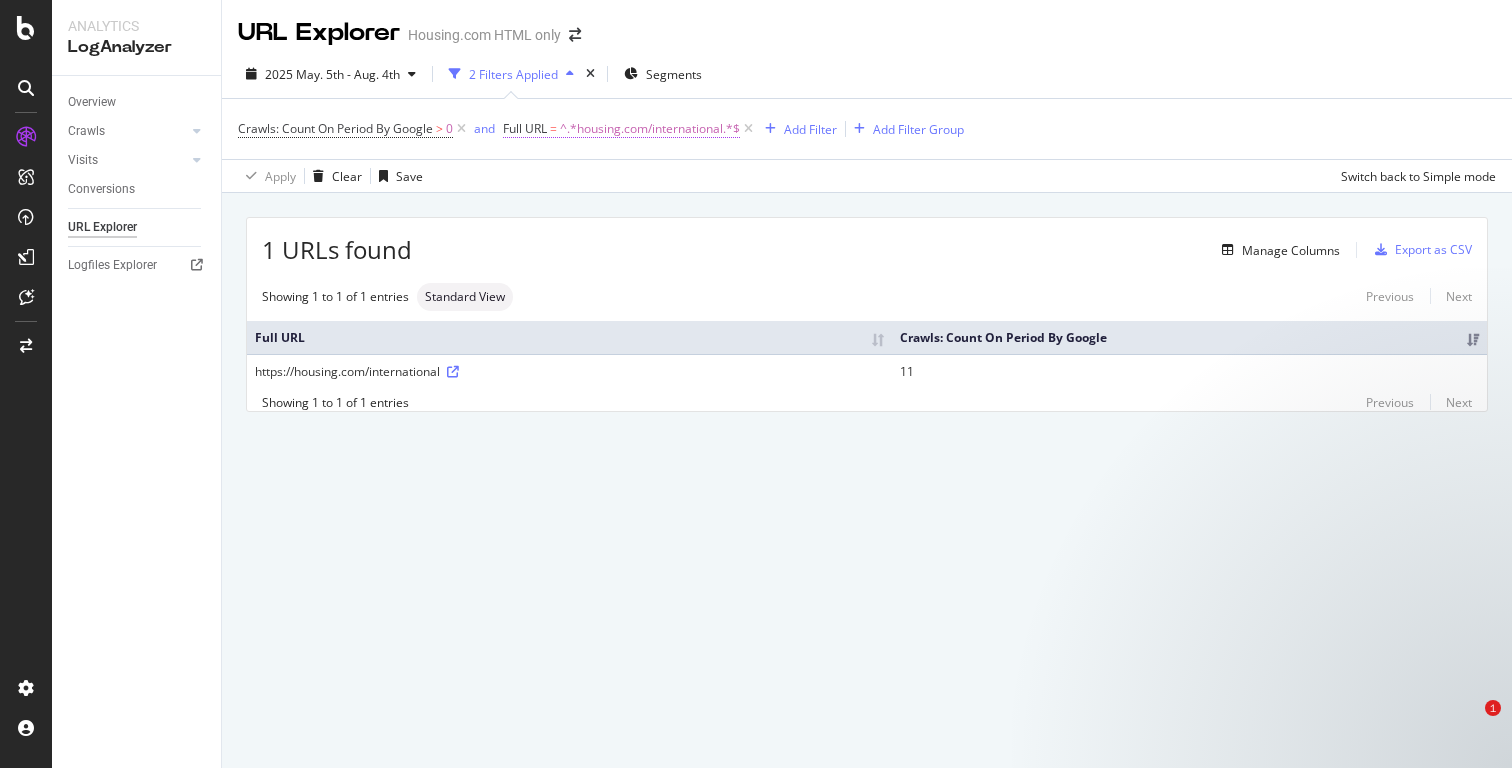 scroll, scrollTop: 0, scrollLeft: 0, axis: both 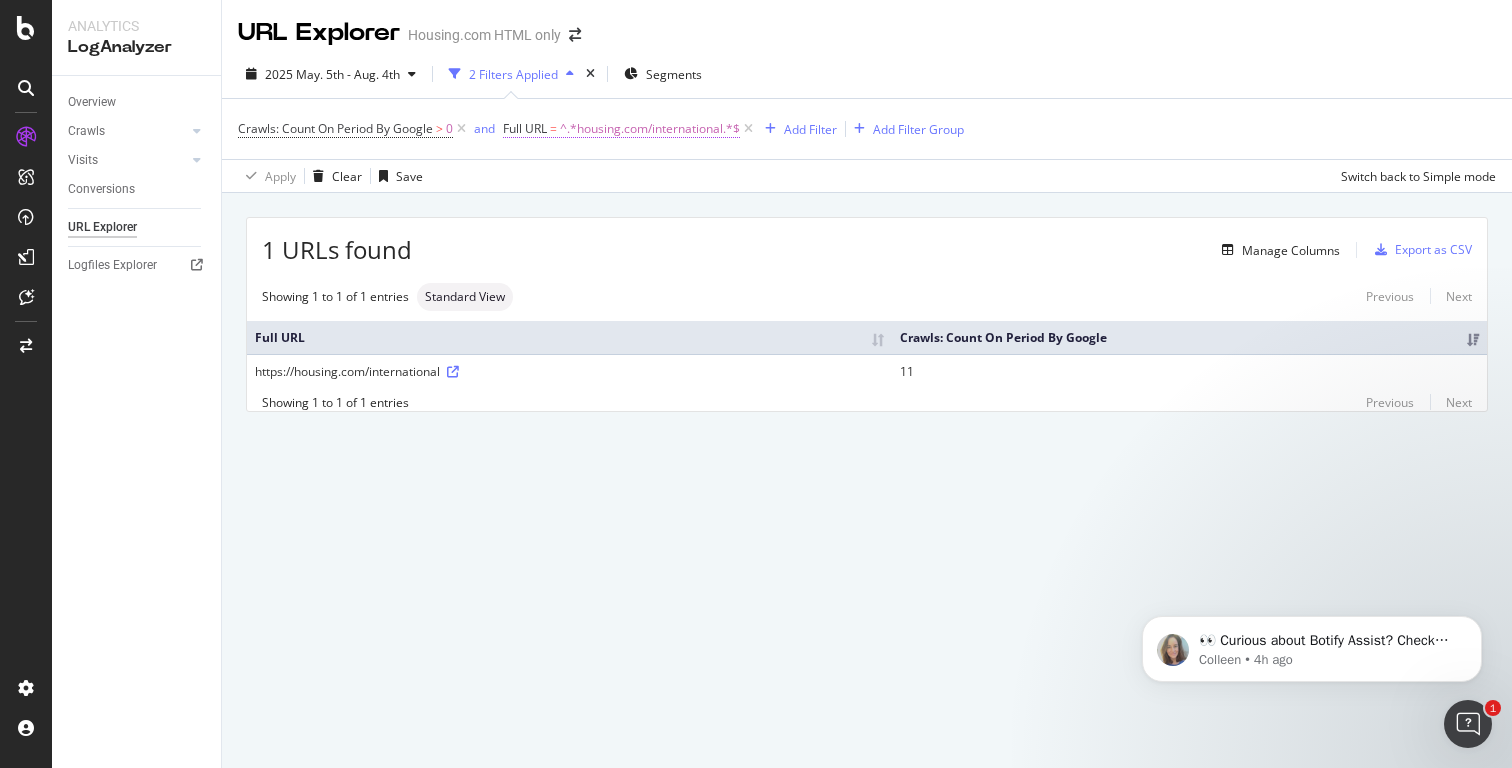 click on "^.*housing.com/international.*$" at bounding box center [650, 129] 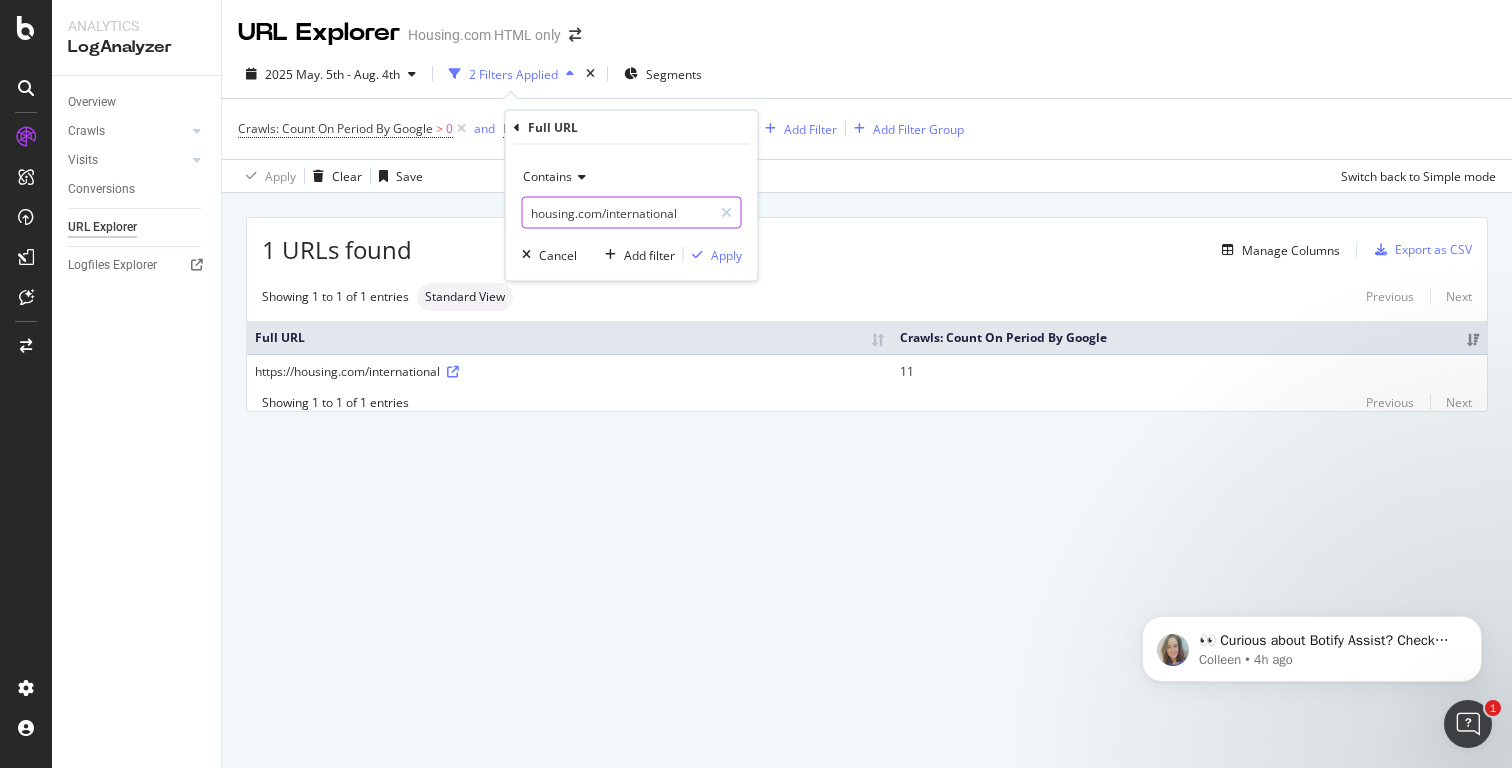 click on "housing.com/international" at bounding box center [617, 213] 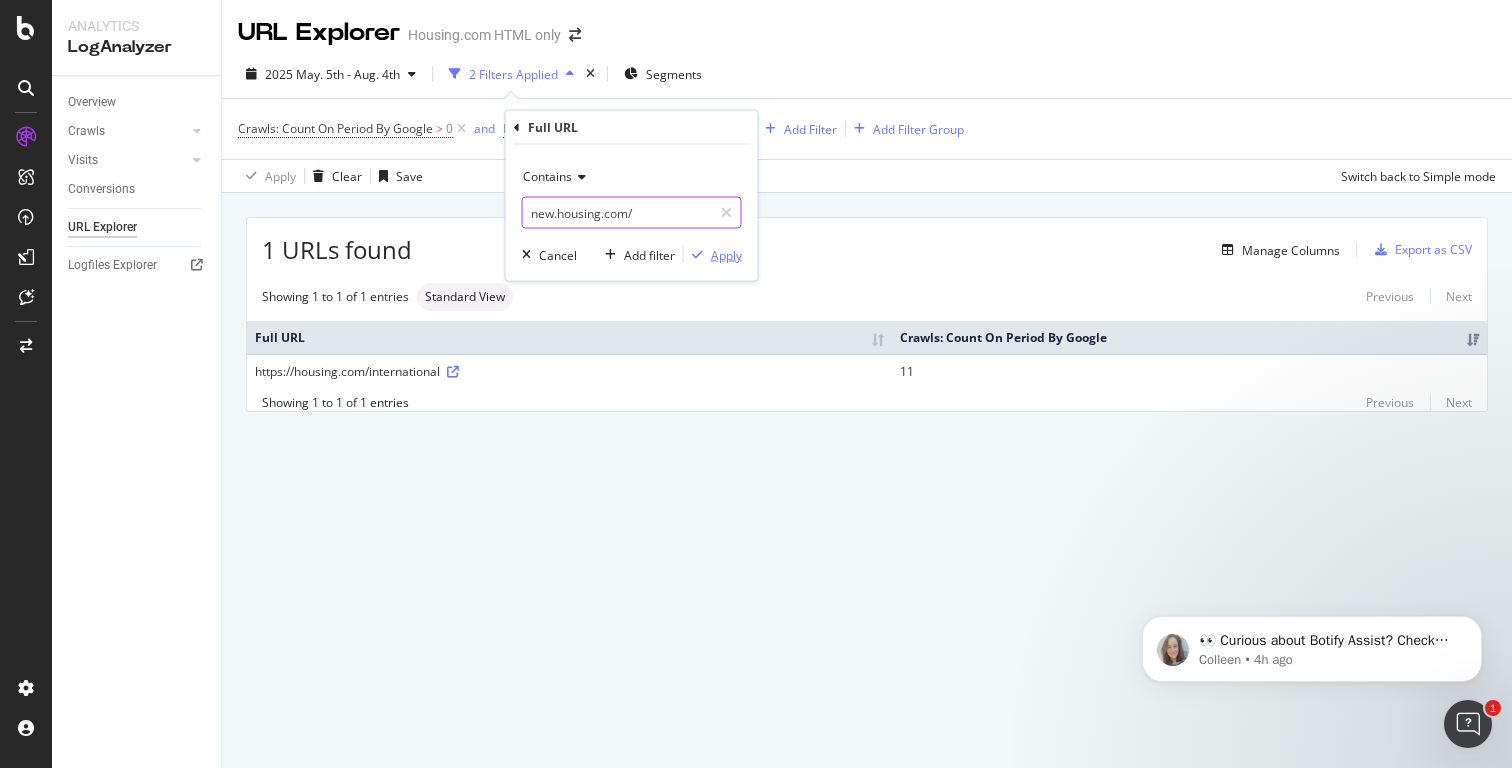 type on "new.housing.com/" 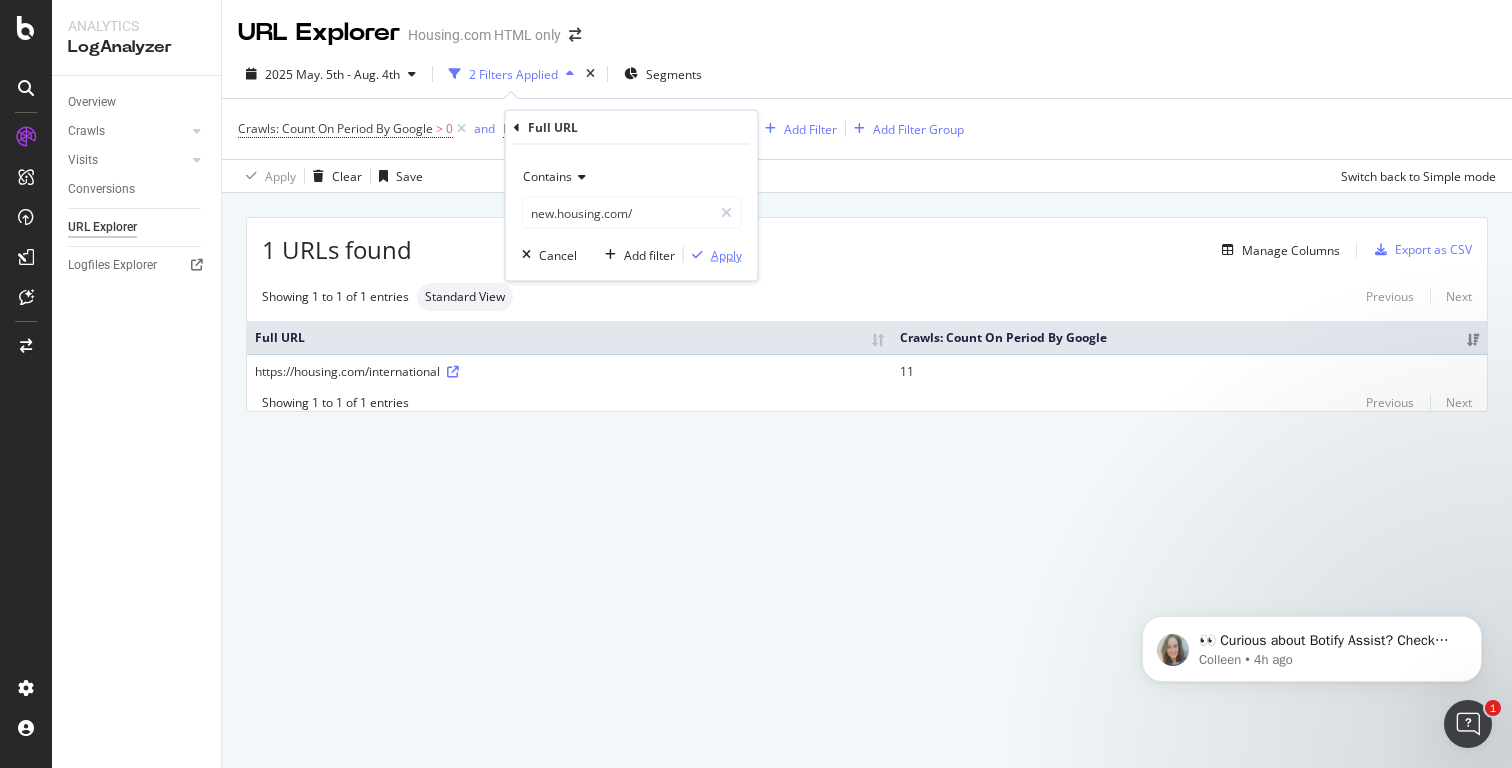 click at bounding box center [697, 255] 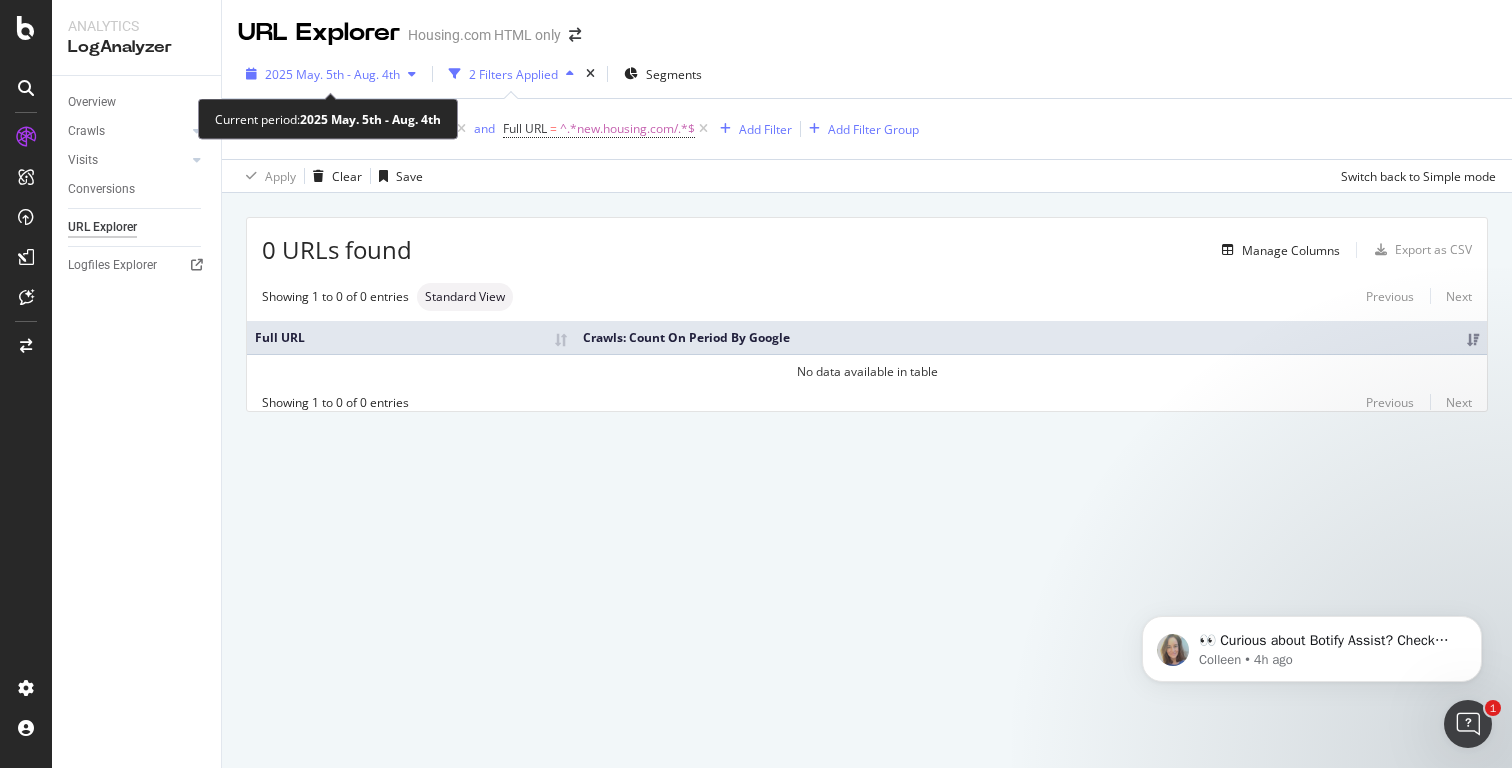 click on "2025 May. 5th - Aug. 4th" at bounding box center (332, 74) 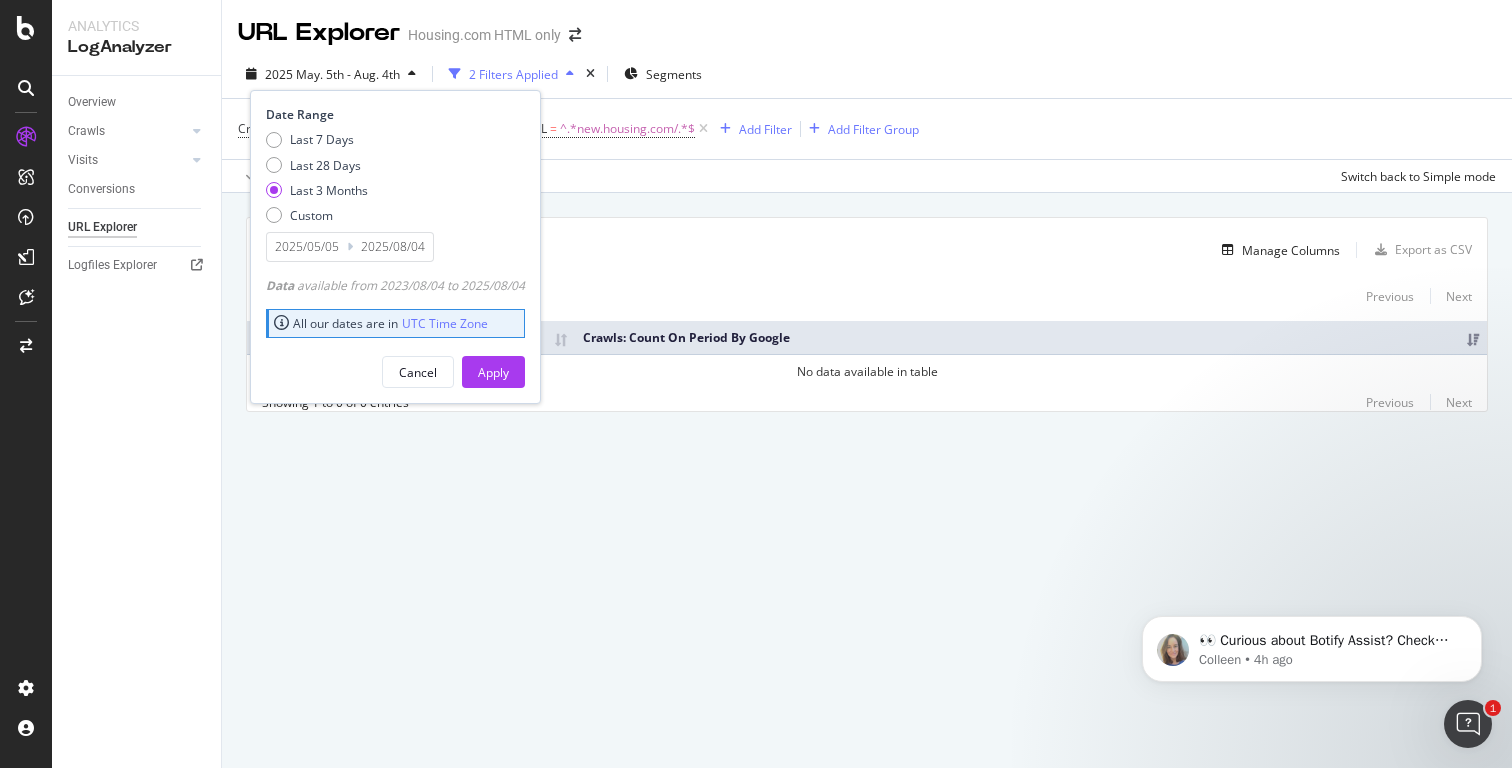 click on "URL Explorer Housing.com HTML only" at bounding box center (867, 25) 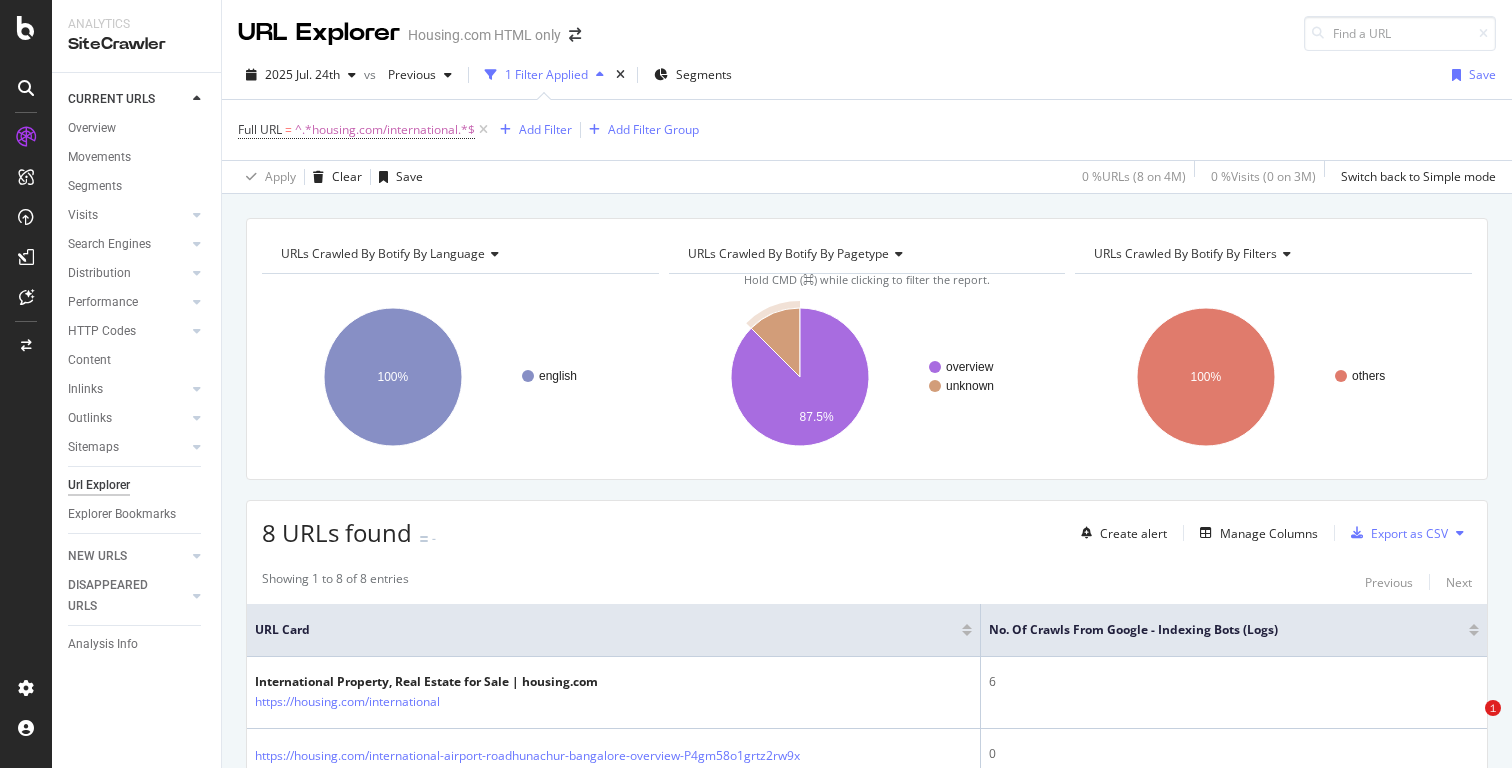 scroll, scrollTop: 0, scrollLeft: 0, axis: both 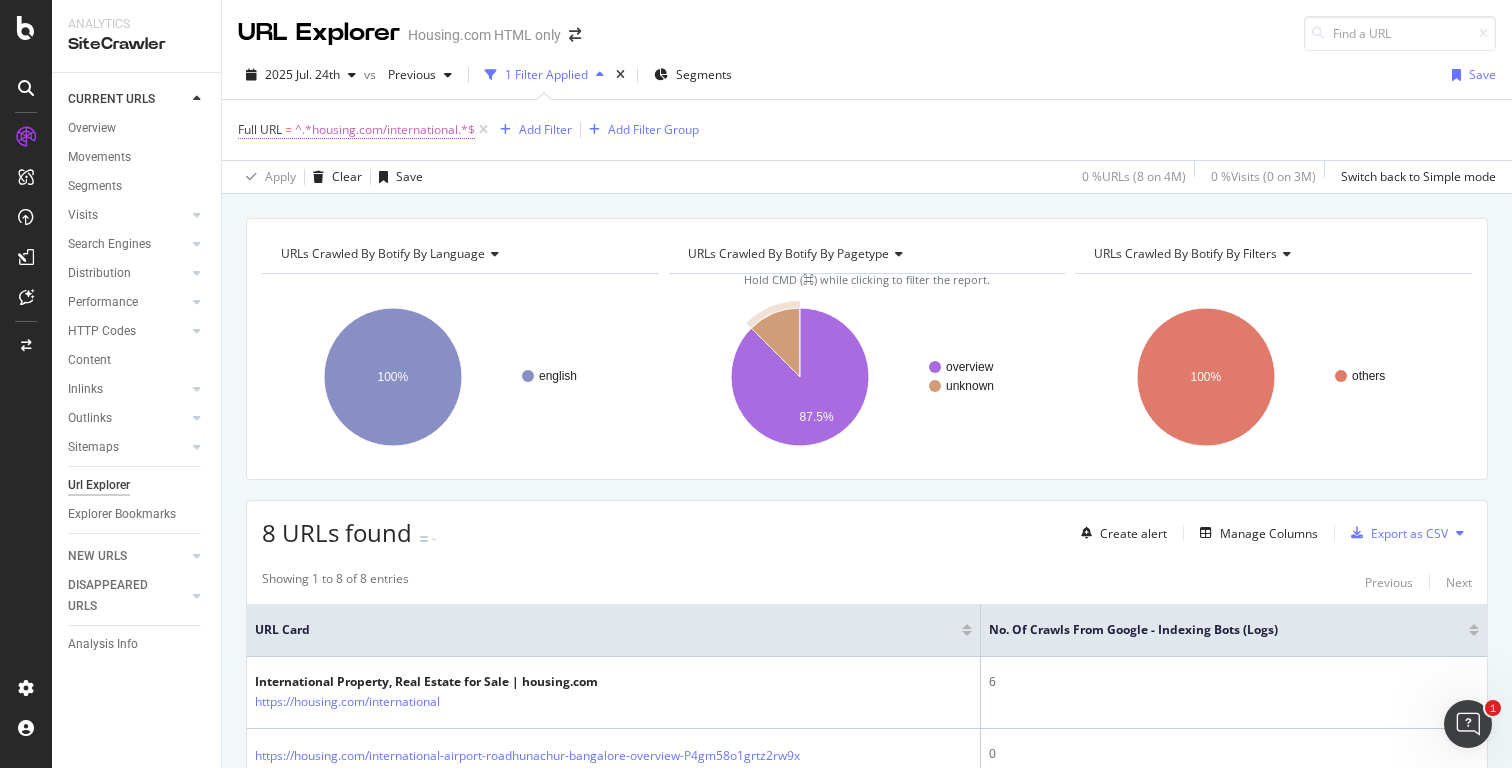 click on "^.*housing.com/international.*$" at bounding box center [385, 130] 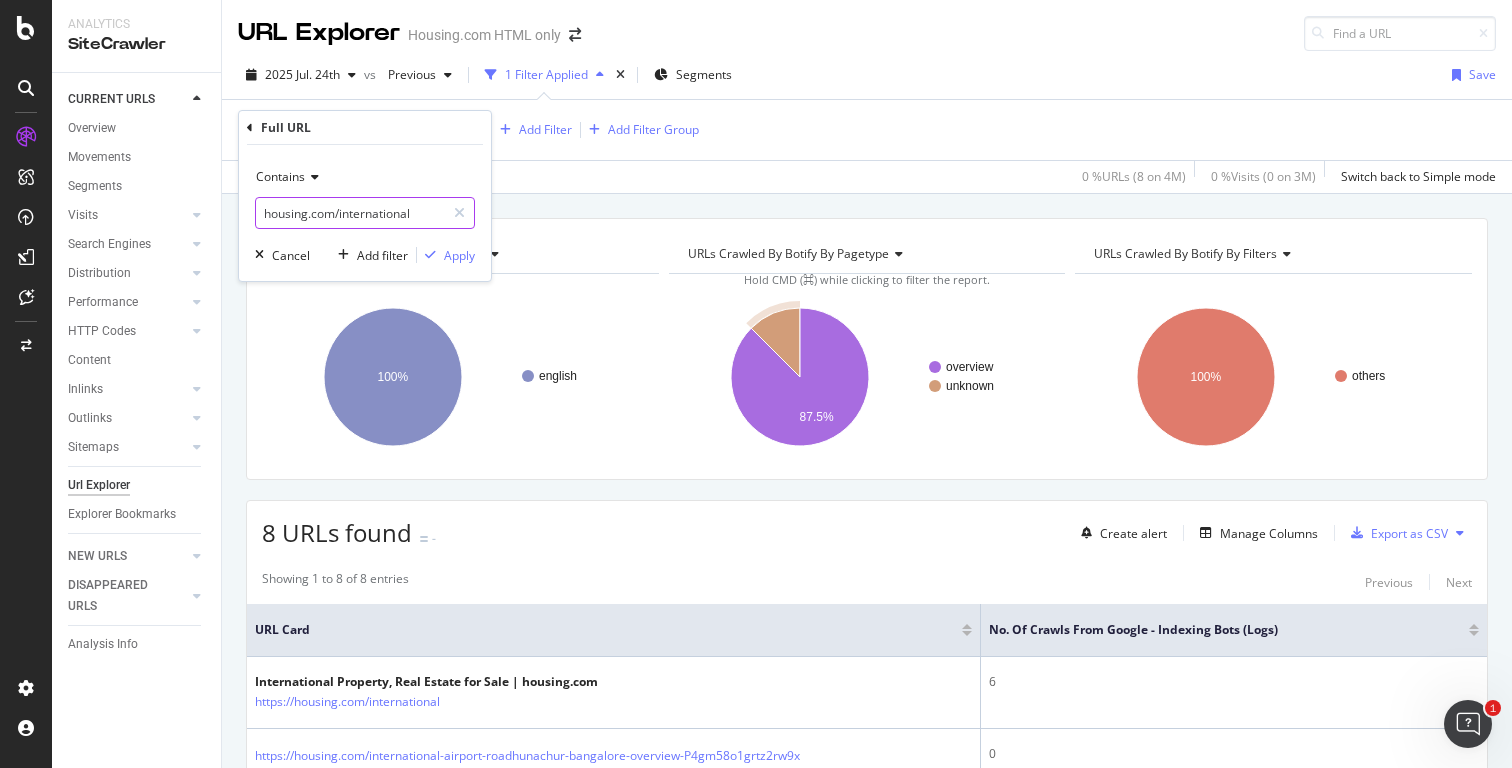 click on "housing.com/international" at bounding box center [350, 213] 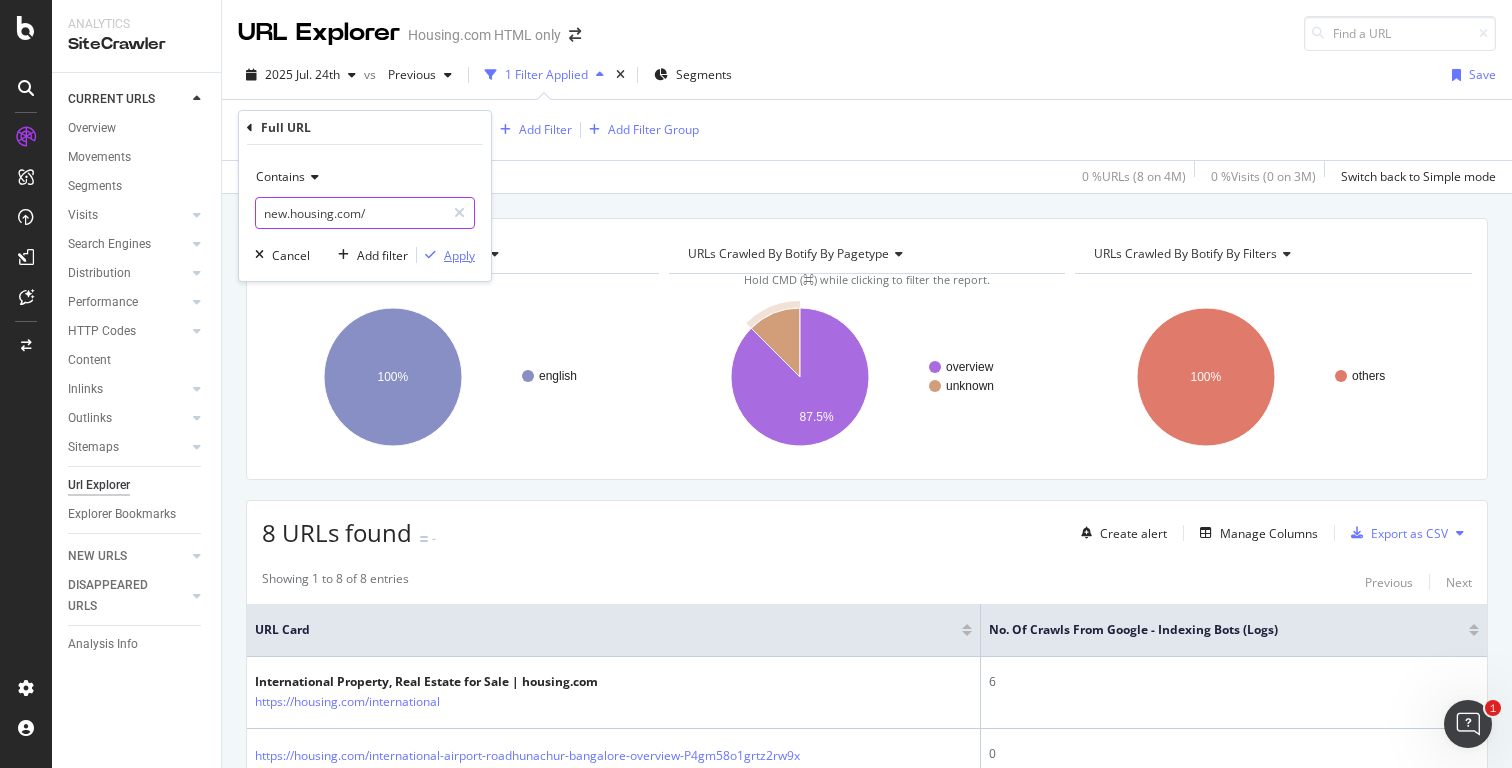 type on "new.housing.com/" 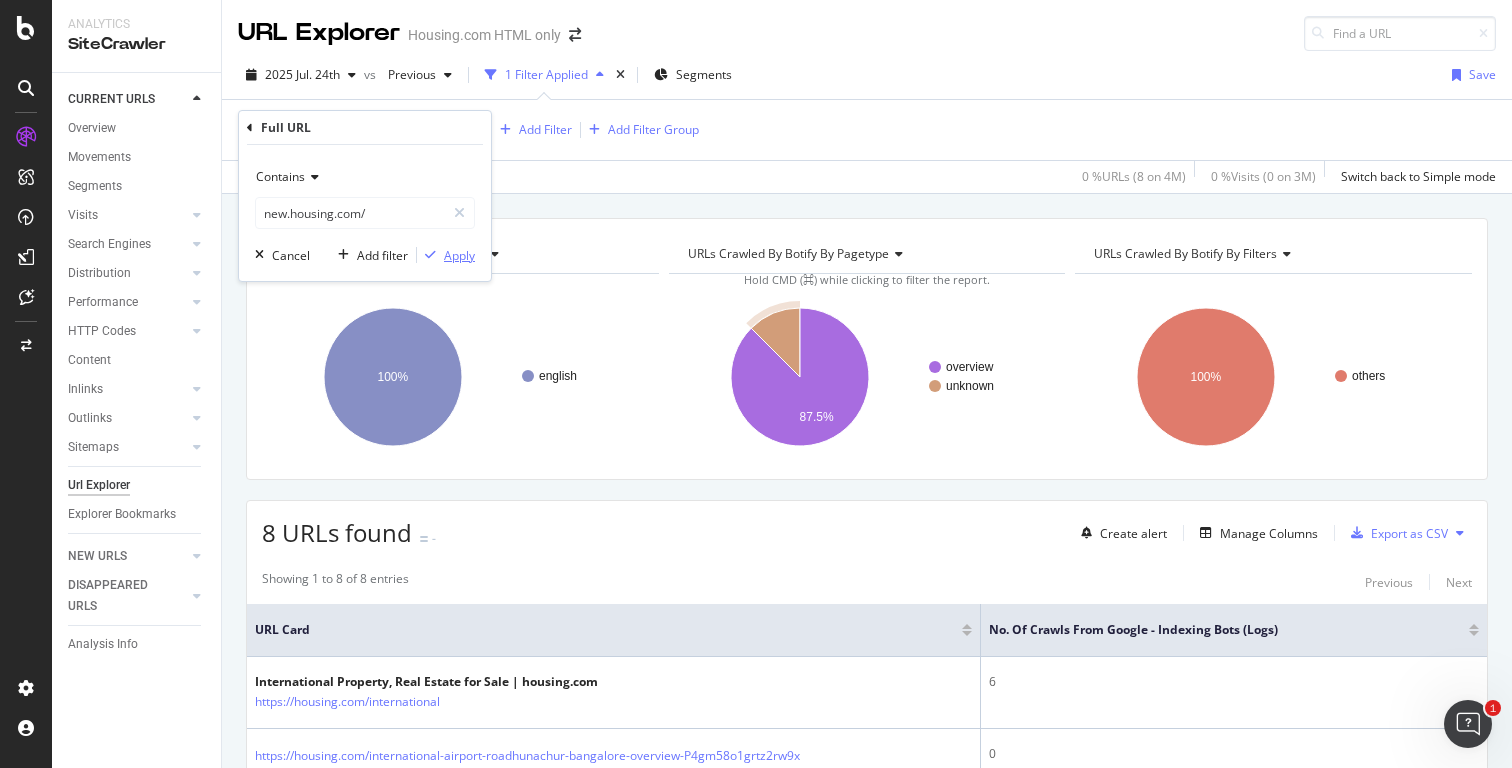 click on "Apply" at bounding box center (459, 255) 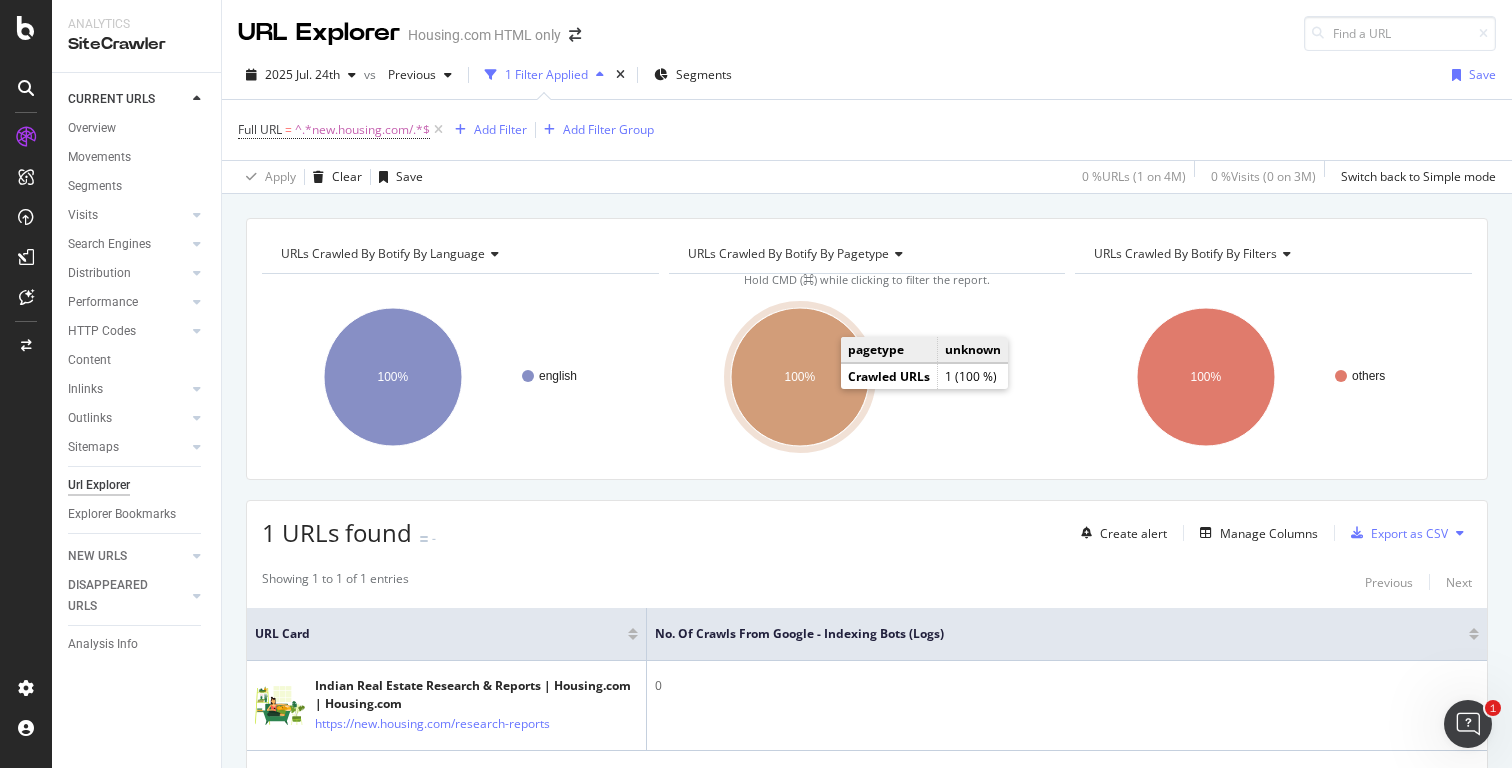 scroll, scrollTop: 114, scrollLeft: 0, axis: vertical 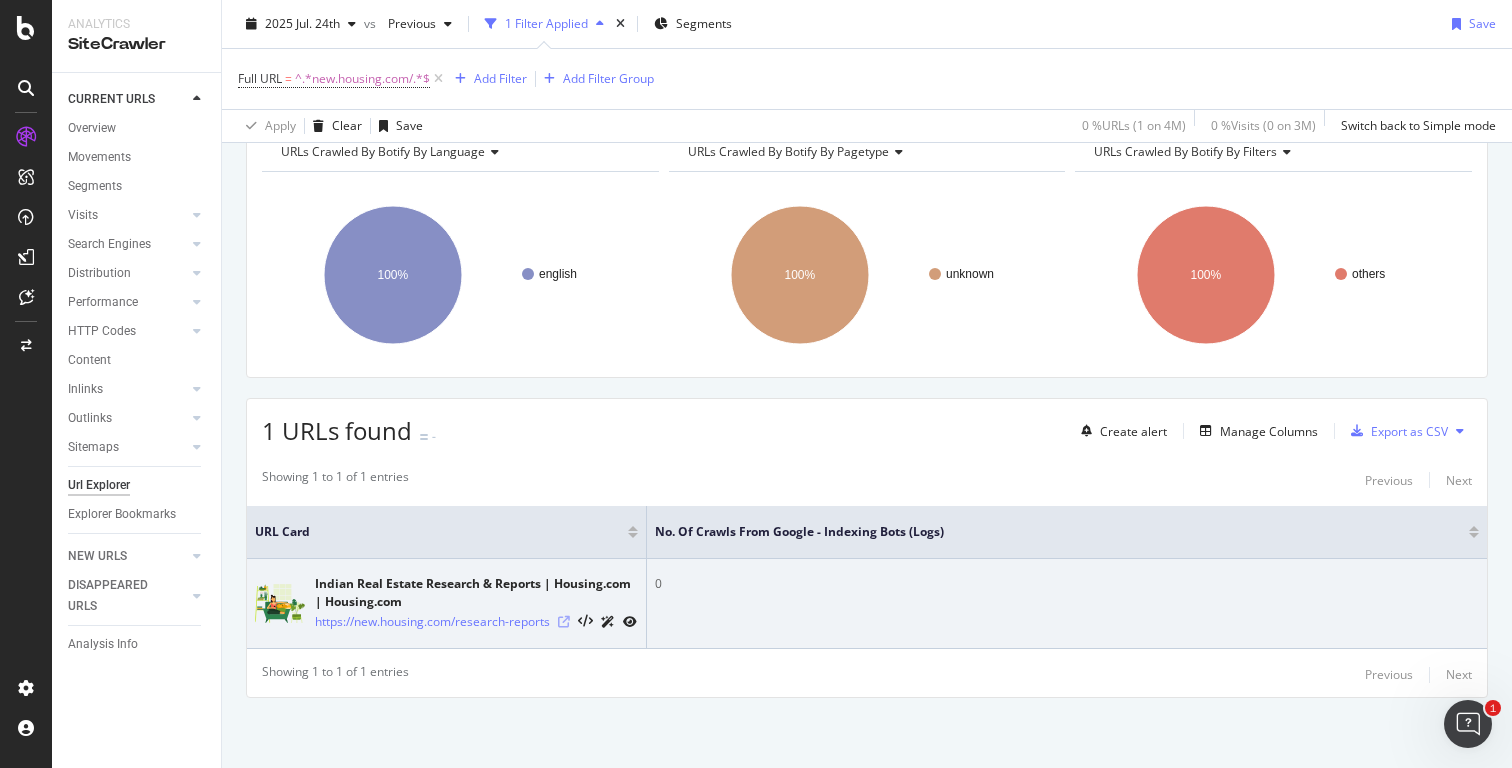 click at bounding box center [564, 622] 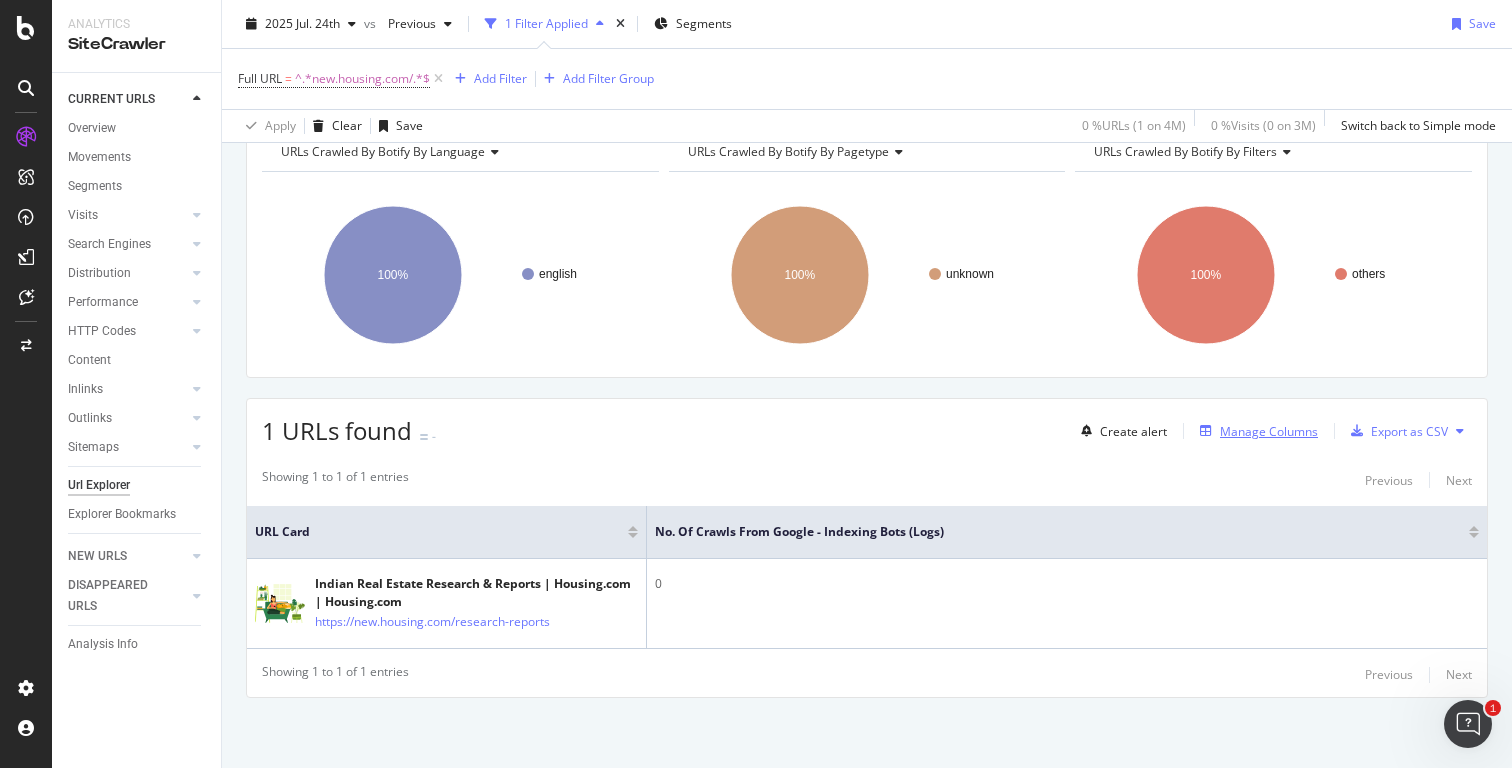 click on "Manage Columns" at bounding box center (1269, 431) 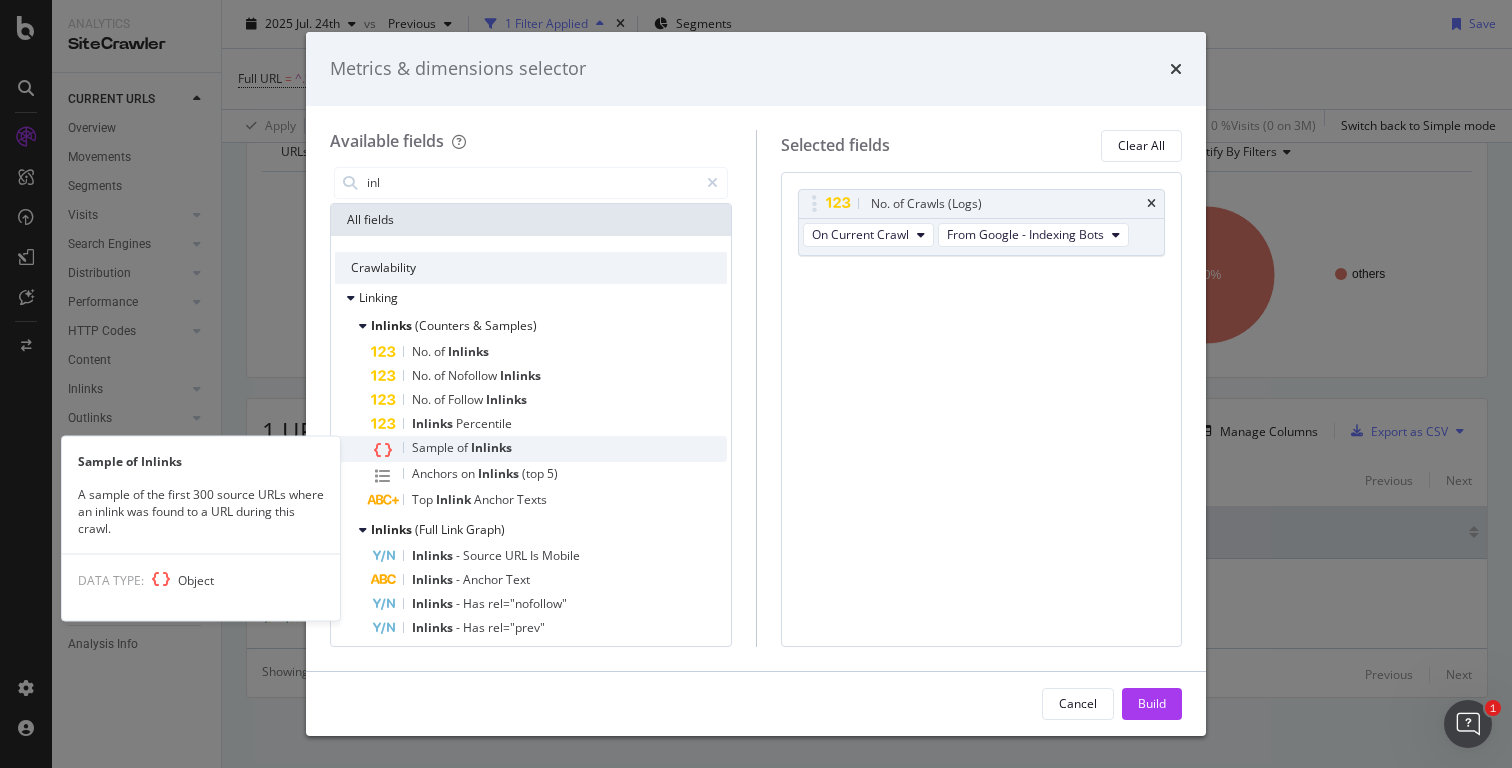 type on "inl" 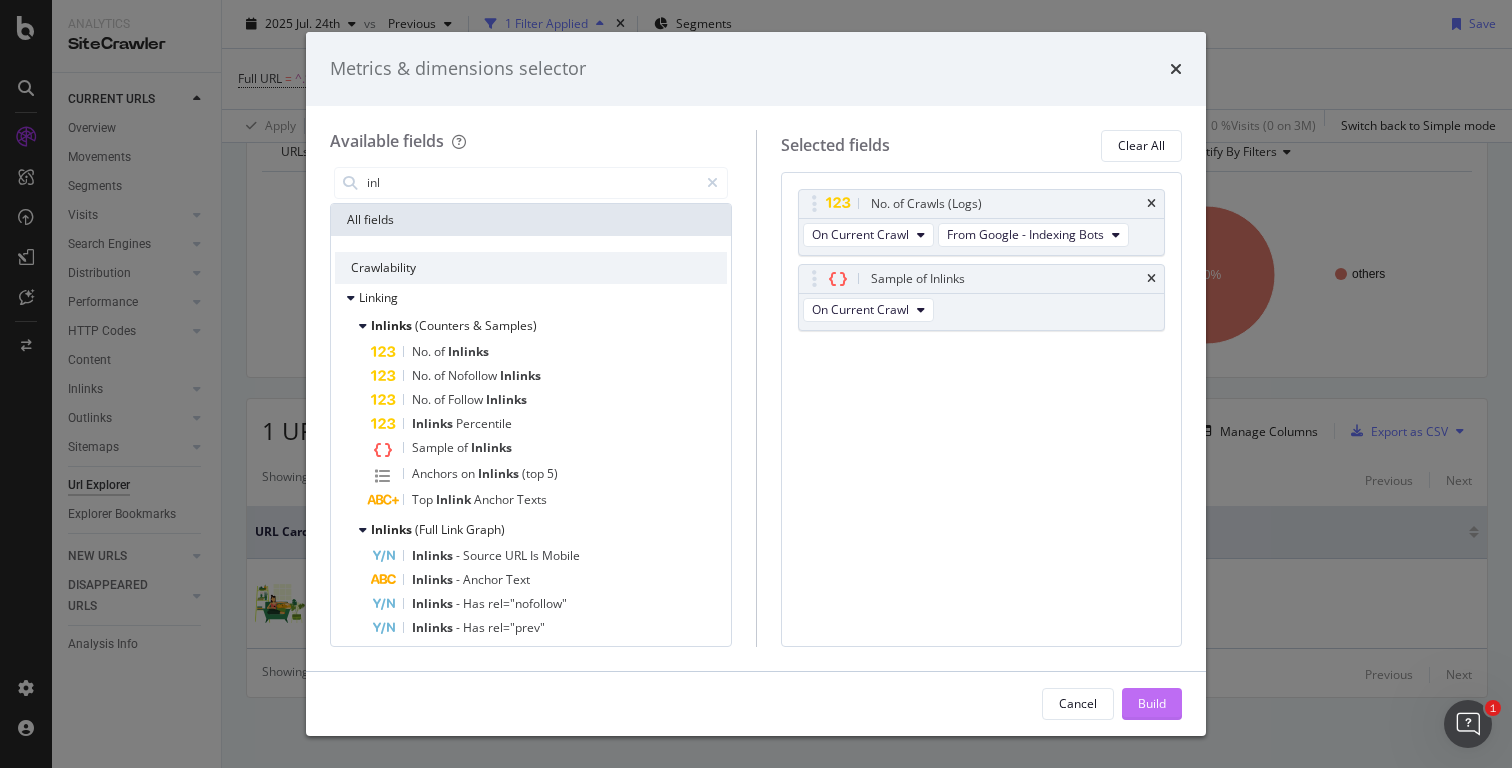 click on "Build" at bounding box center (1152, 703) 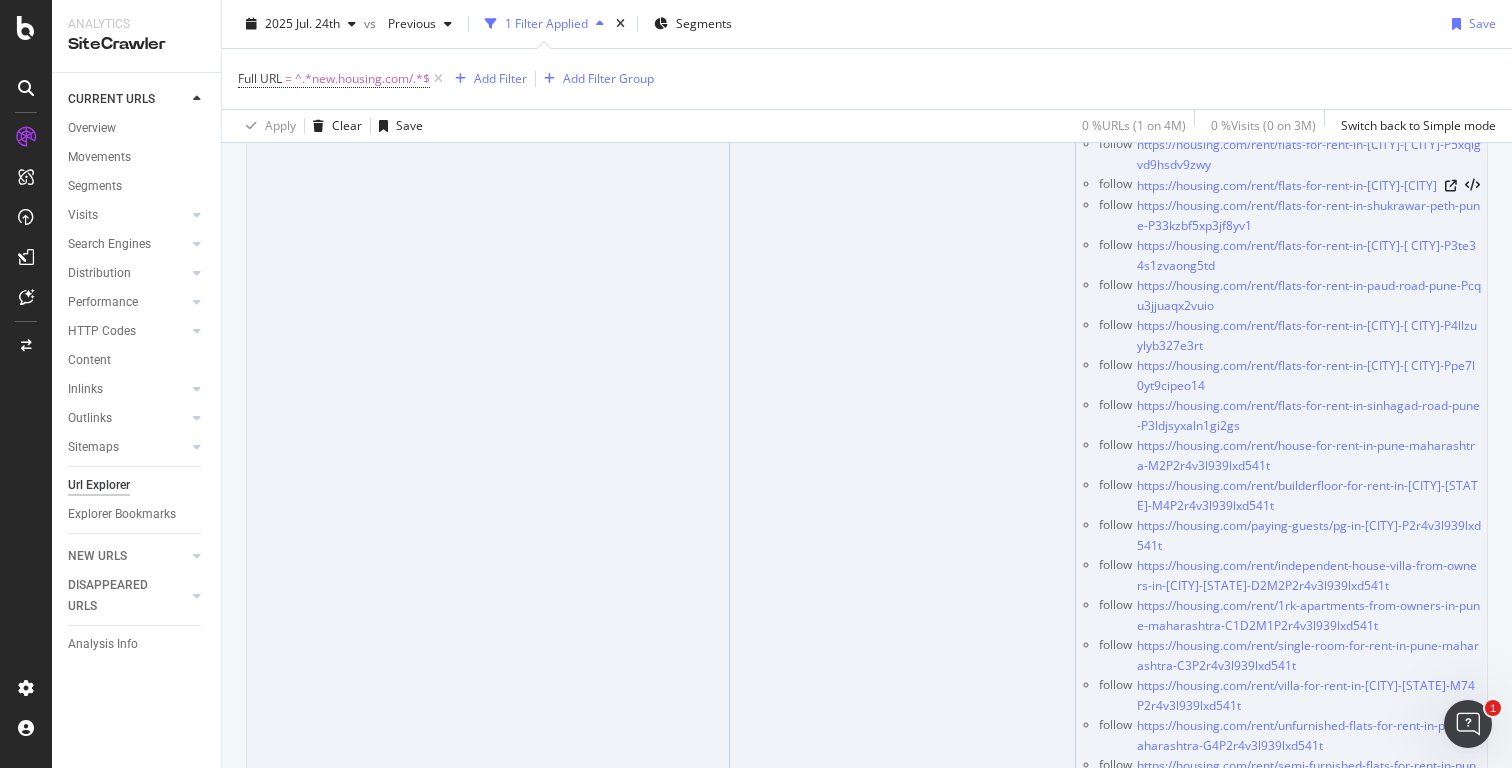 scroll, scrollTop: 5711, scrollLeft: 0, axis: vertical 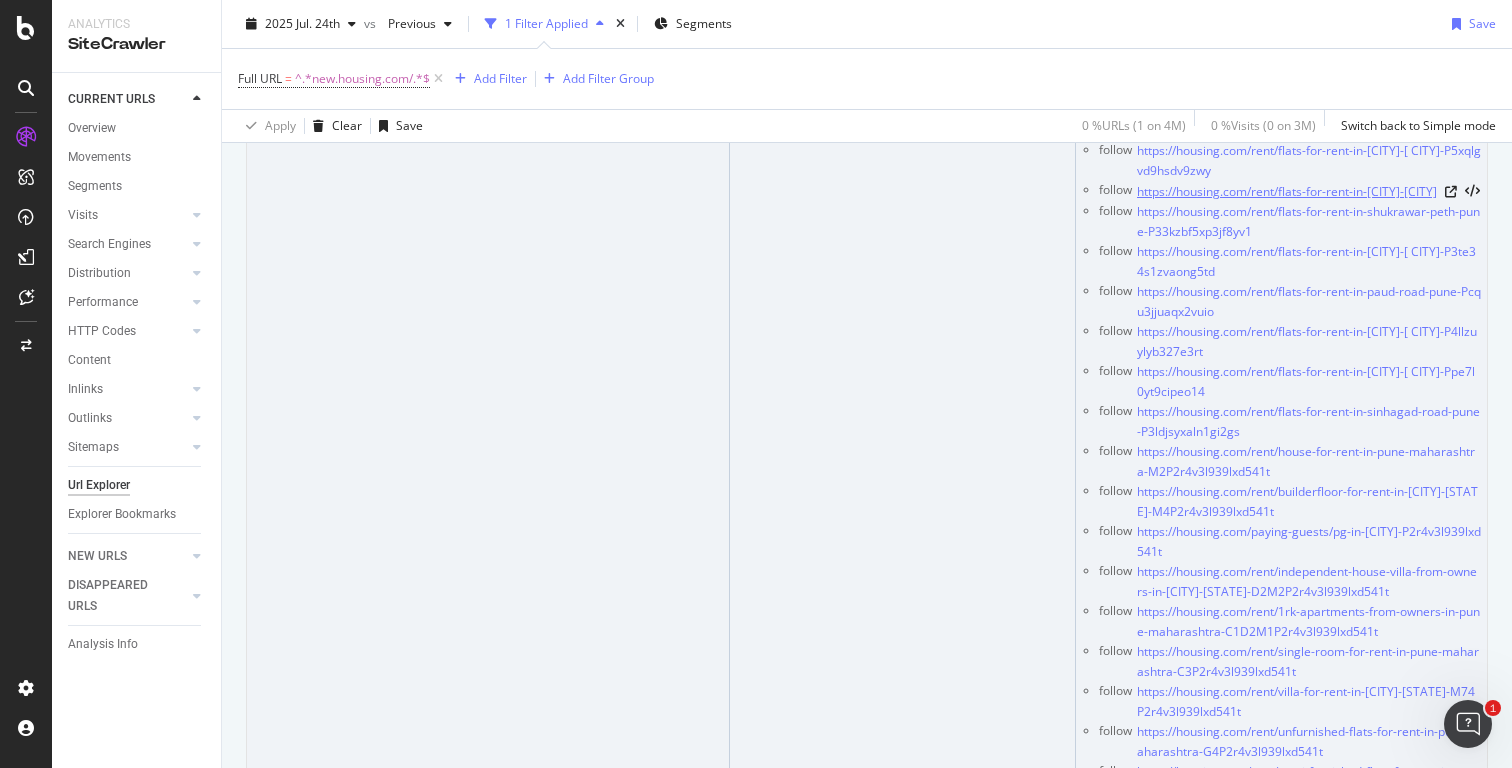 type 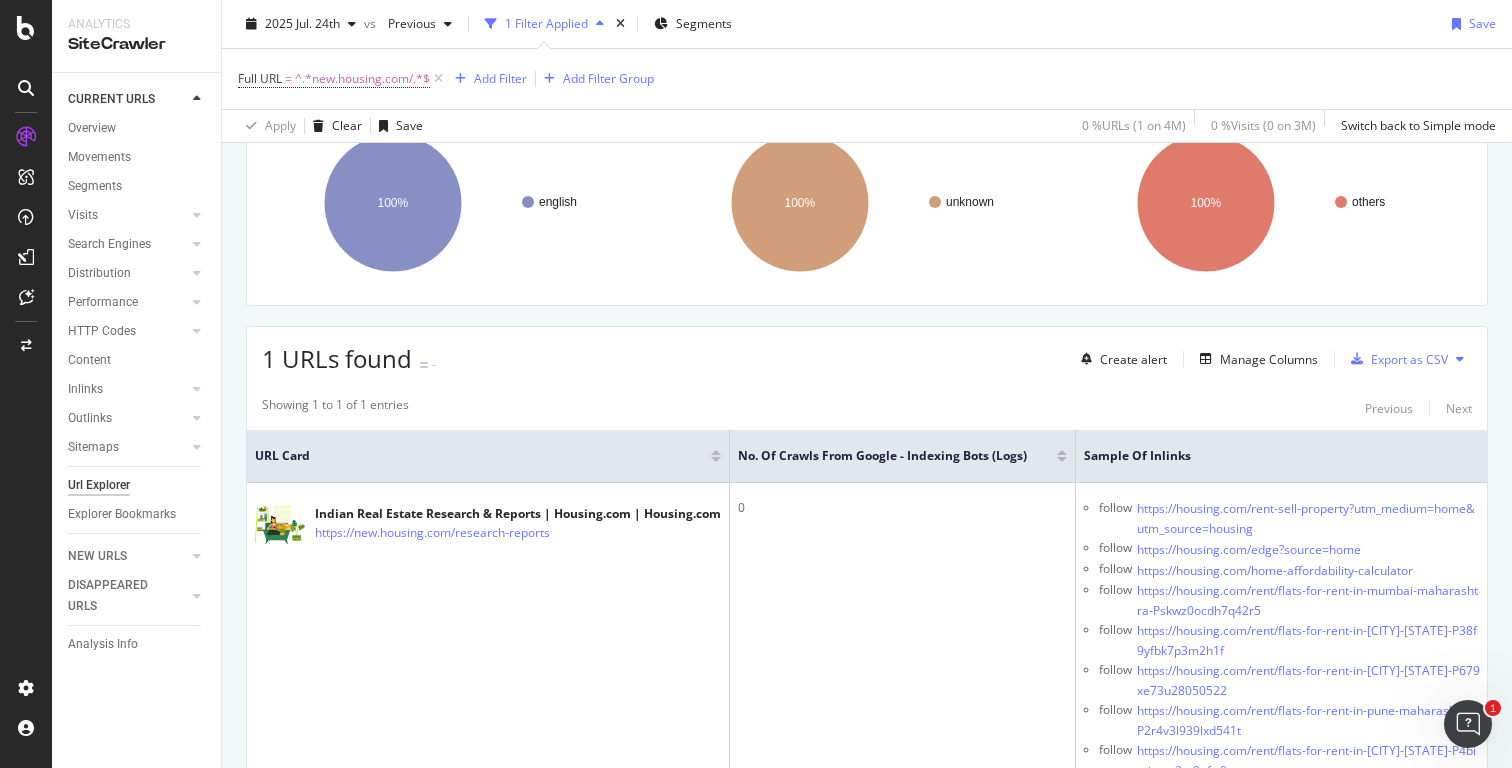 scroll, scrollTop: 0, scrollLeft: 0, axis: both 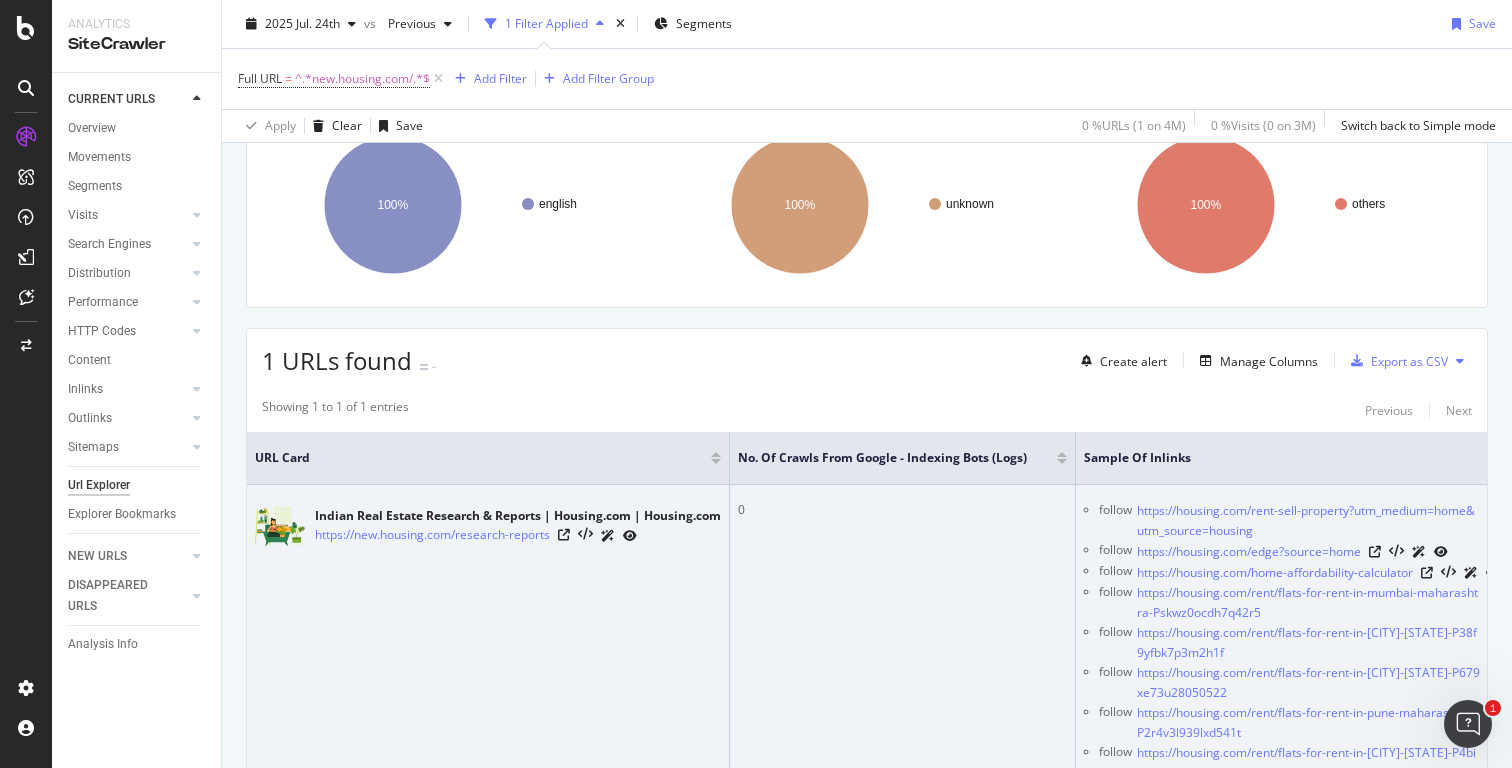 click at bounding box center (630, 536) 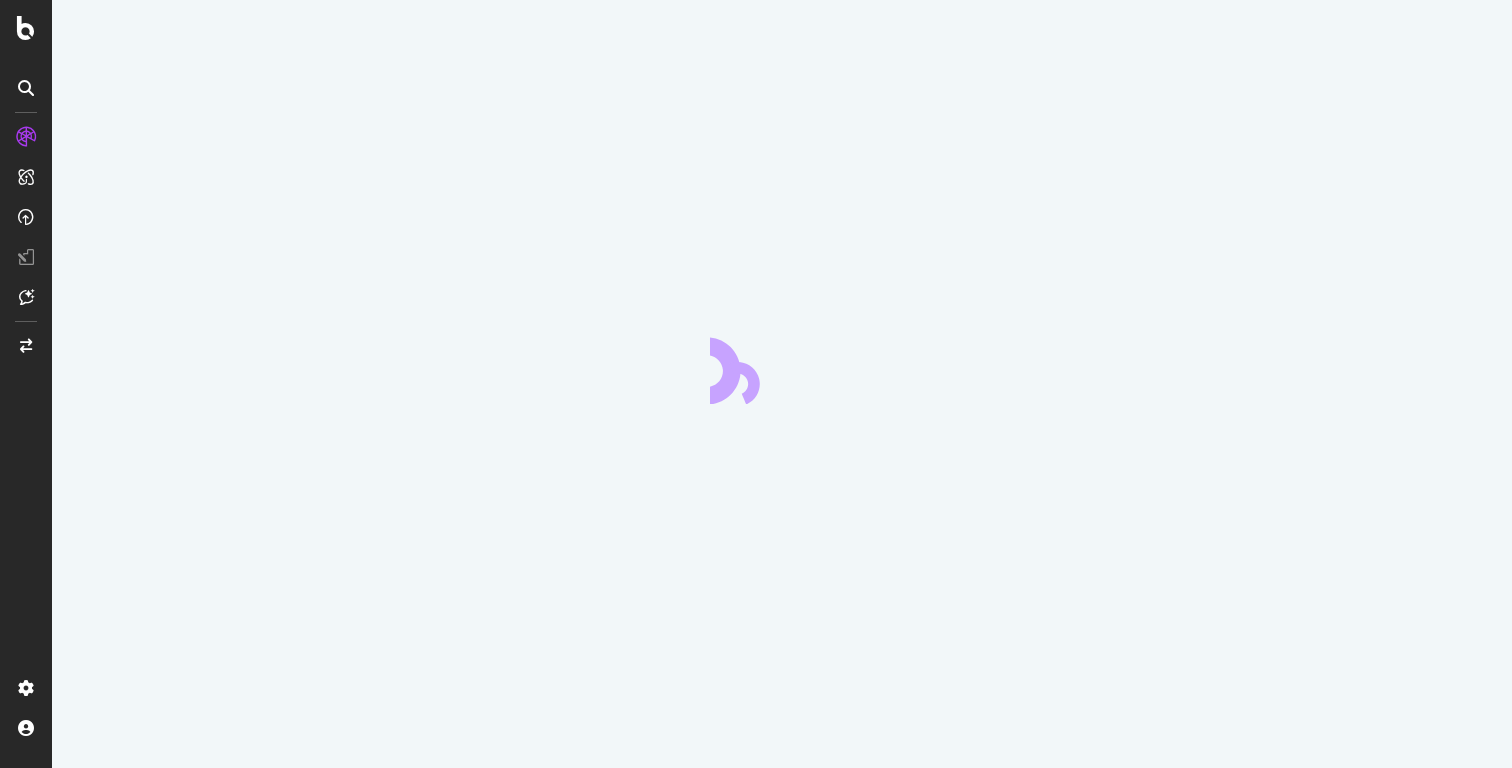 scroll, scrollTop: 0, scrollLeft: 0, axis: both 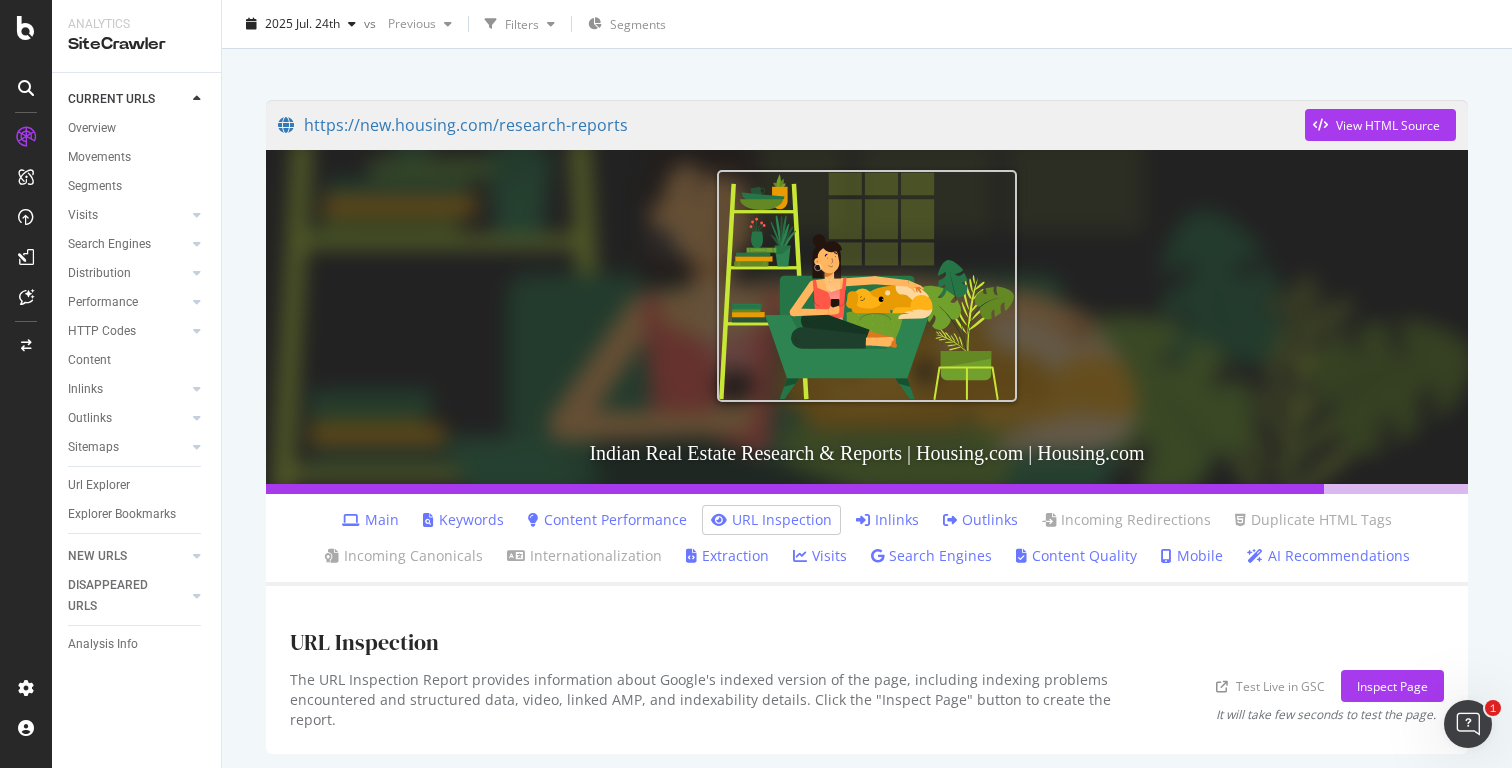 click on "Inlinks" at bounding box center (887, 520) 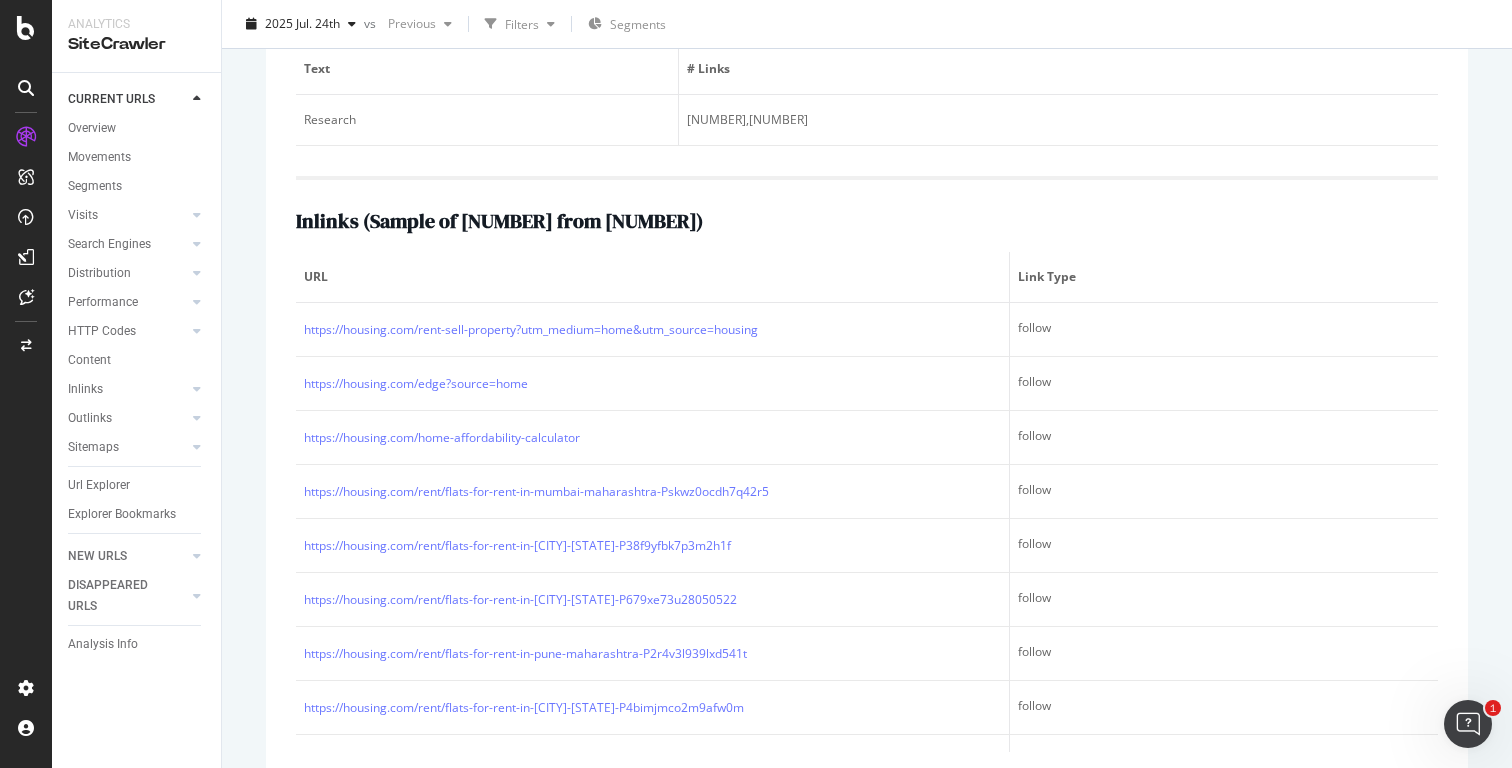 scroll, scrollTop: 730, scrollLeft: 0, axis: vertical 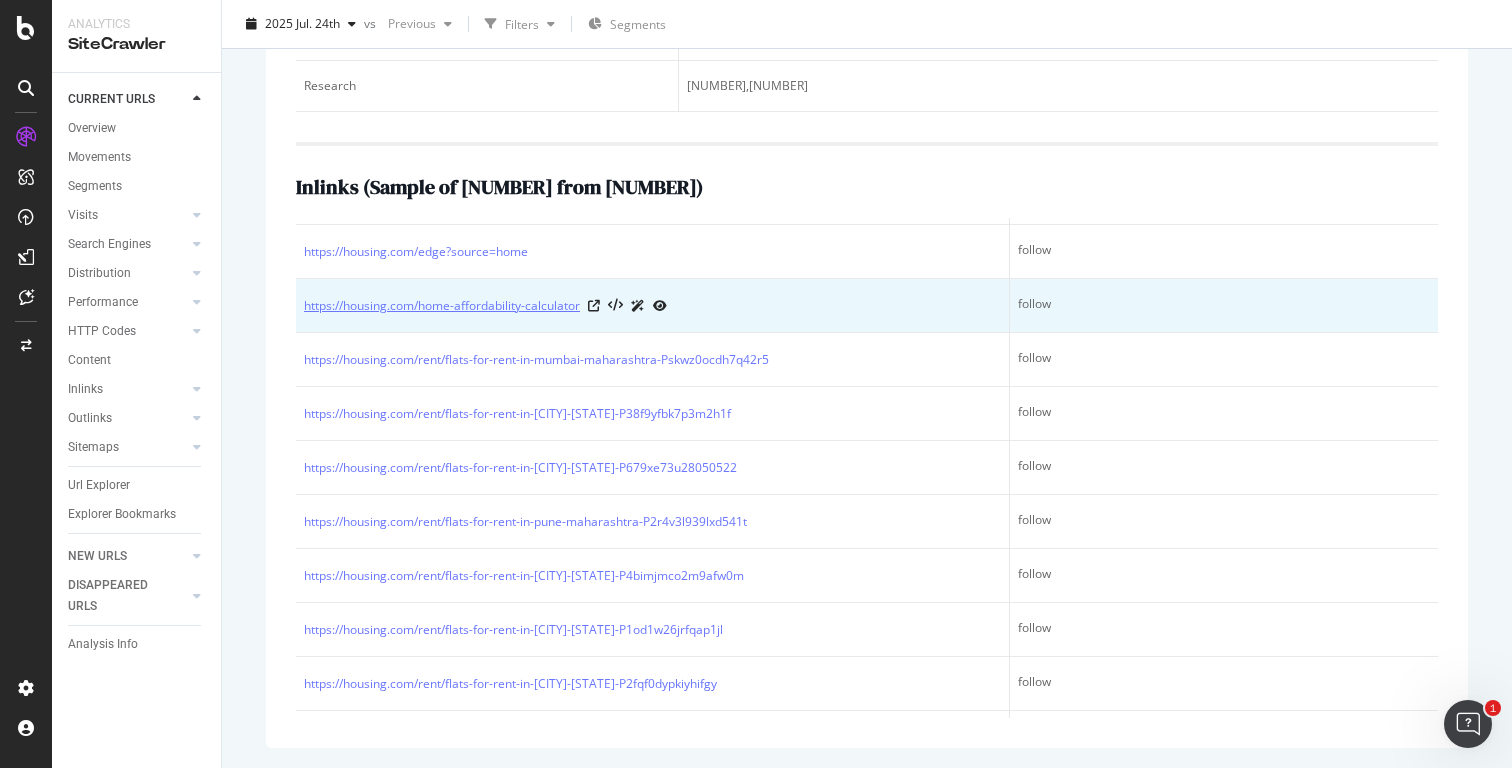 click on "https://housing.com/home-affordability-calculator" at bounding box center [442, 306] 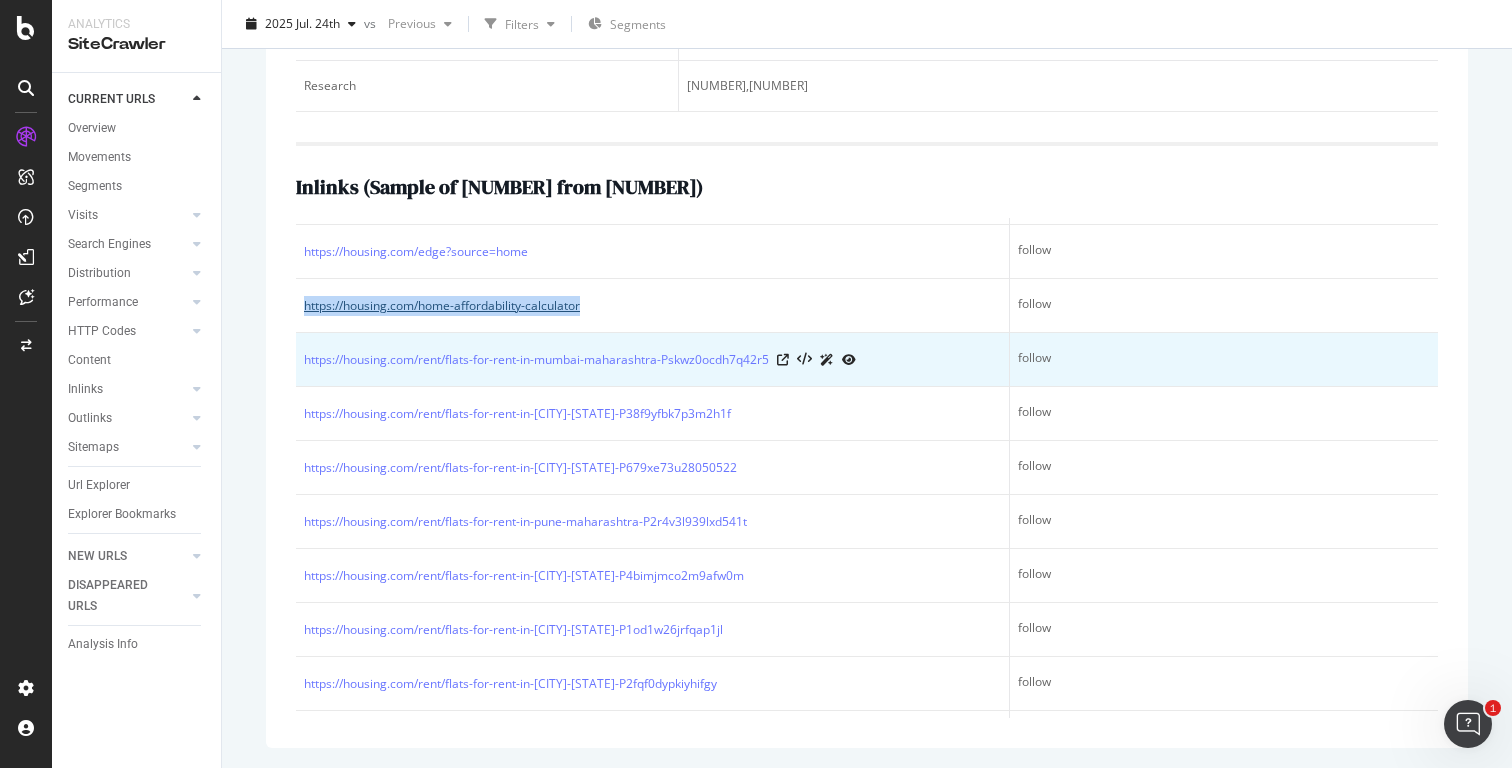 scroll, scrollTop: 0, scrollLeft: 0, axis: both 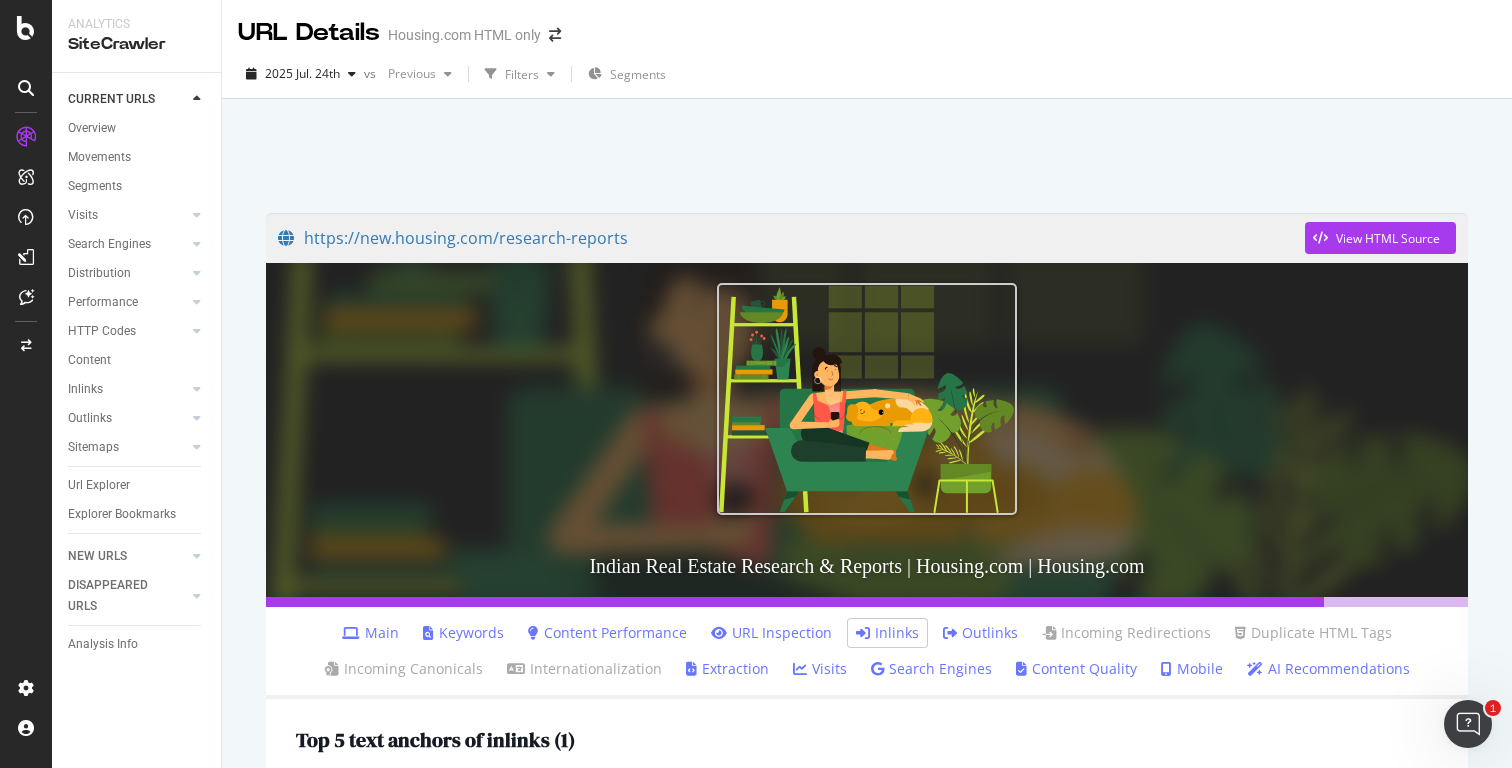 drag, startPoint x: 671, startPoint y: 243, endPoint x: 1155, endPoint y: 1, distance: 541.1285 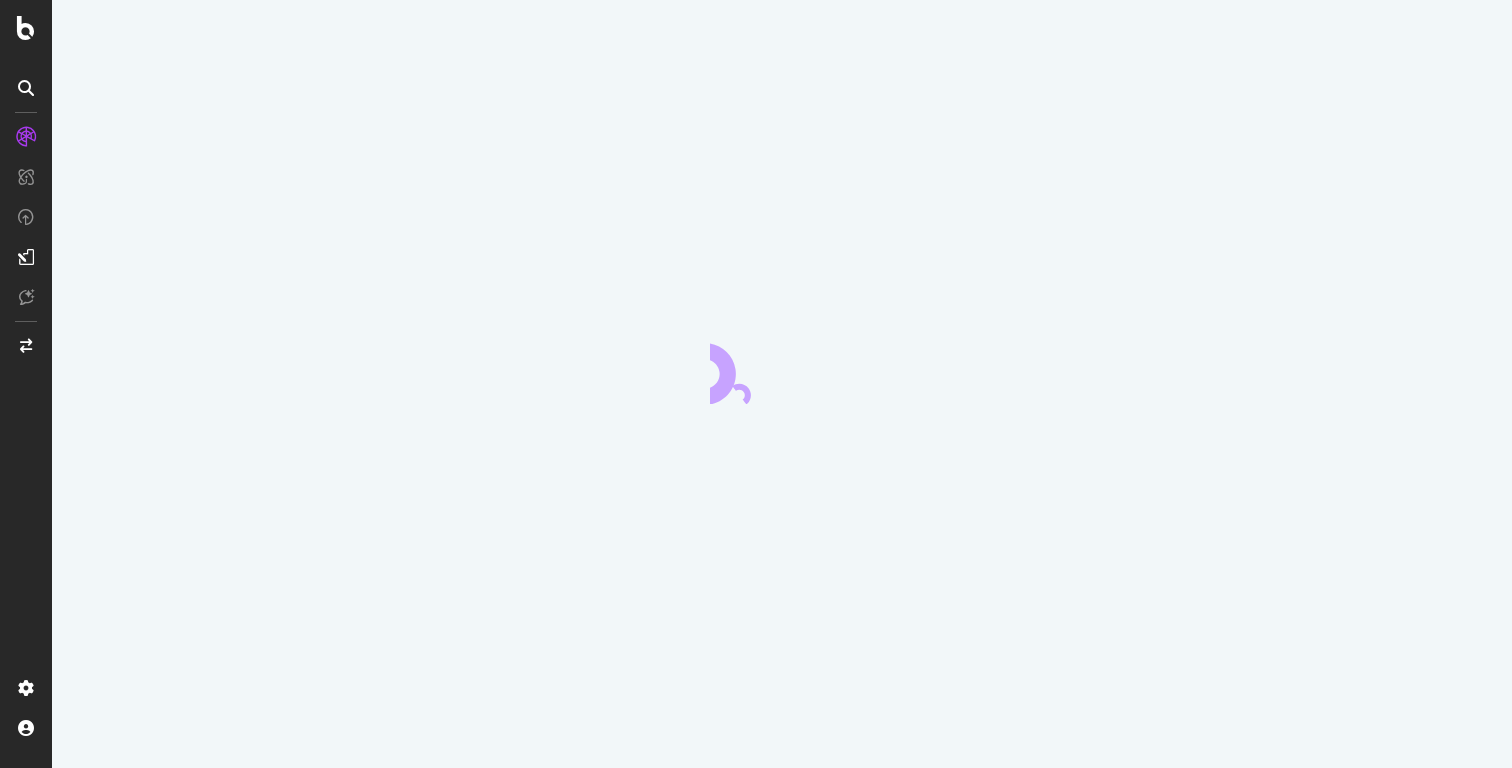 scroll, scrollTop: 0, scrollLeft: 0, axis: both 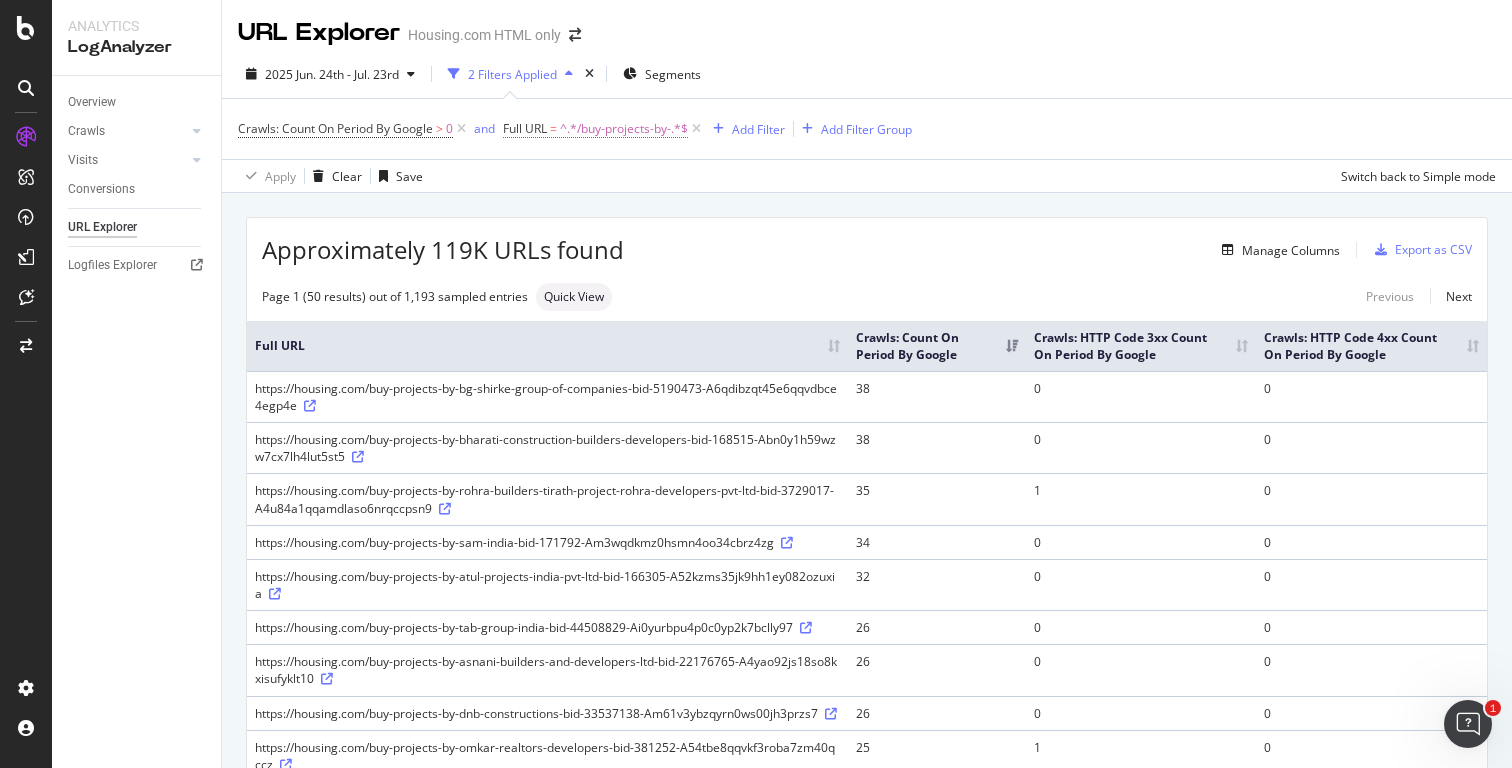 click on "^.*/buy-projects-by-.*$" at bounding box center (624, 129) 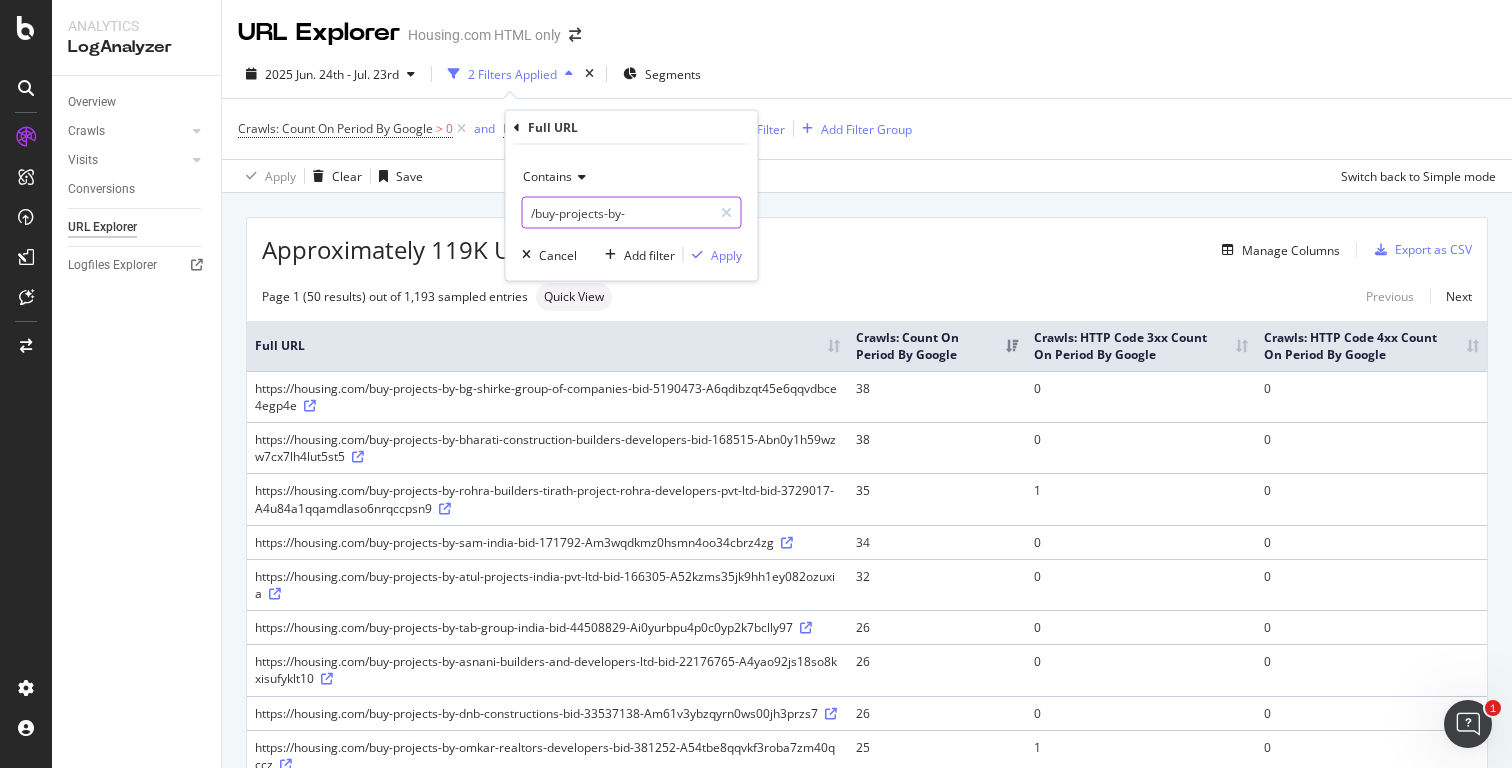 click on "/buy-projects-by-" at bounding box center [617, 213] 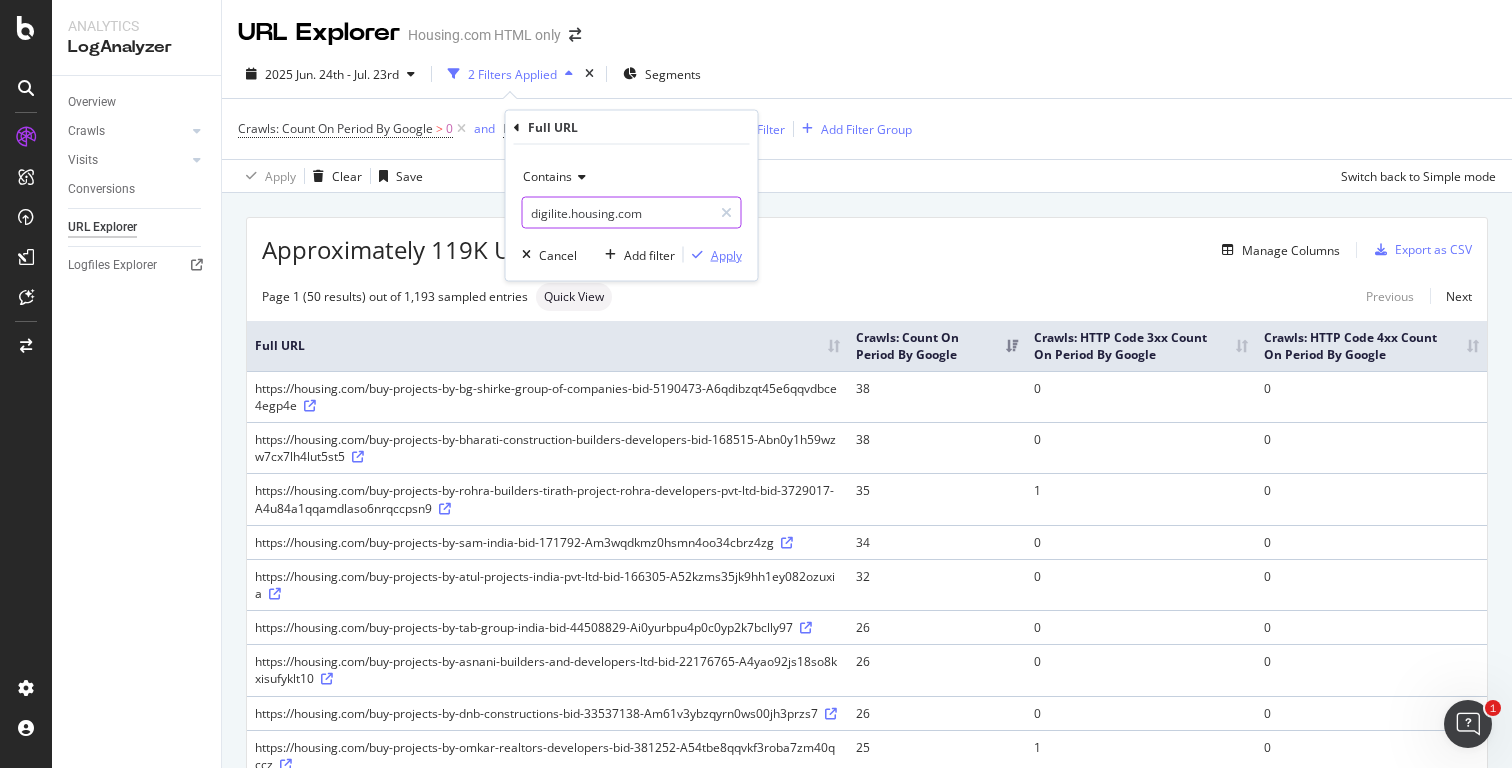 type on "digilite.housing.com" 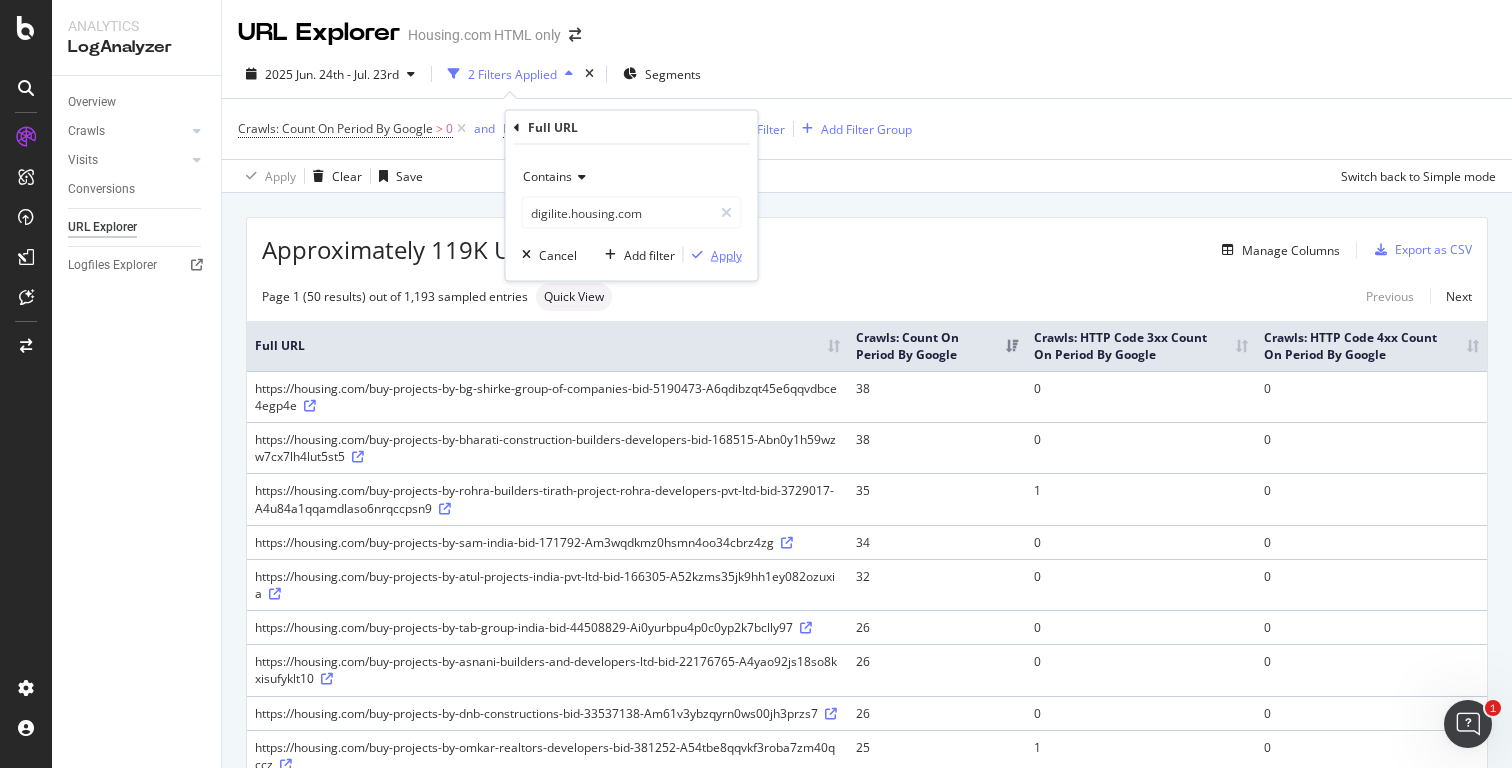 click on "Apply" at bounding box center (726, 254) 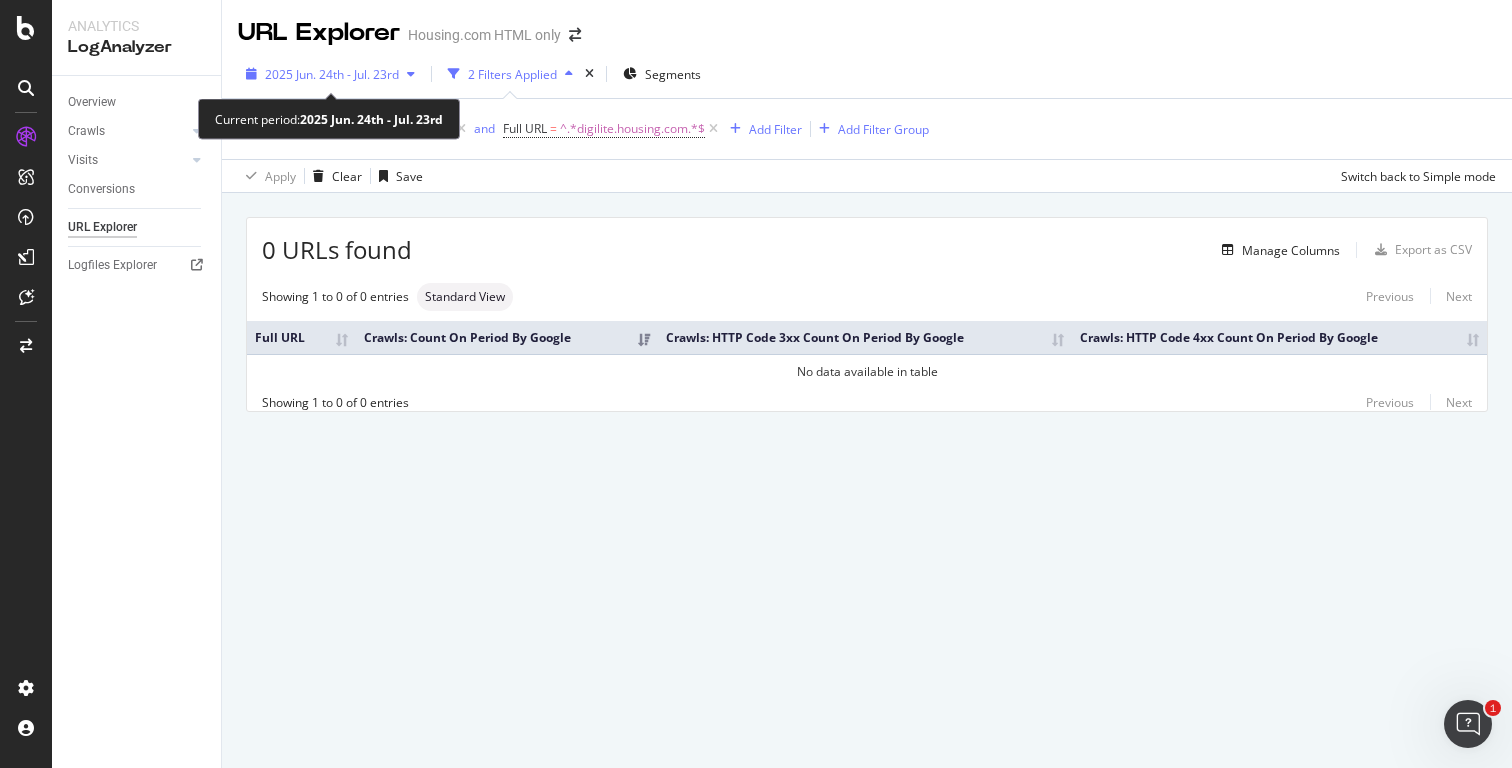 click on "2025 Jun. 24th - Jul. 23rd" at bounding box center [330, 74] 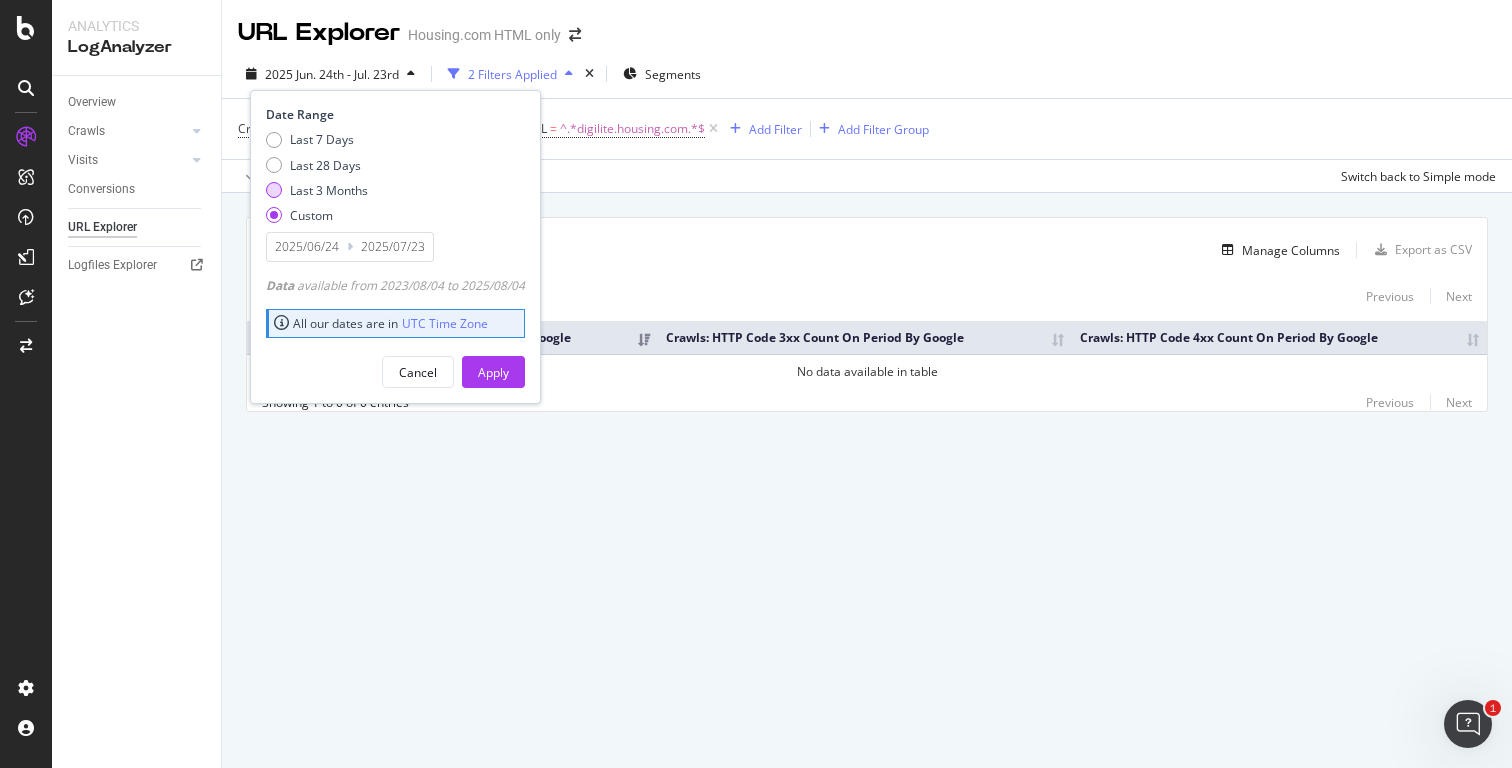 click on "Last 3 Months" at bounding box center (329, 190) 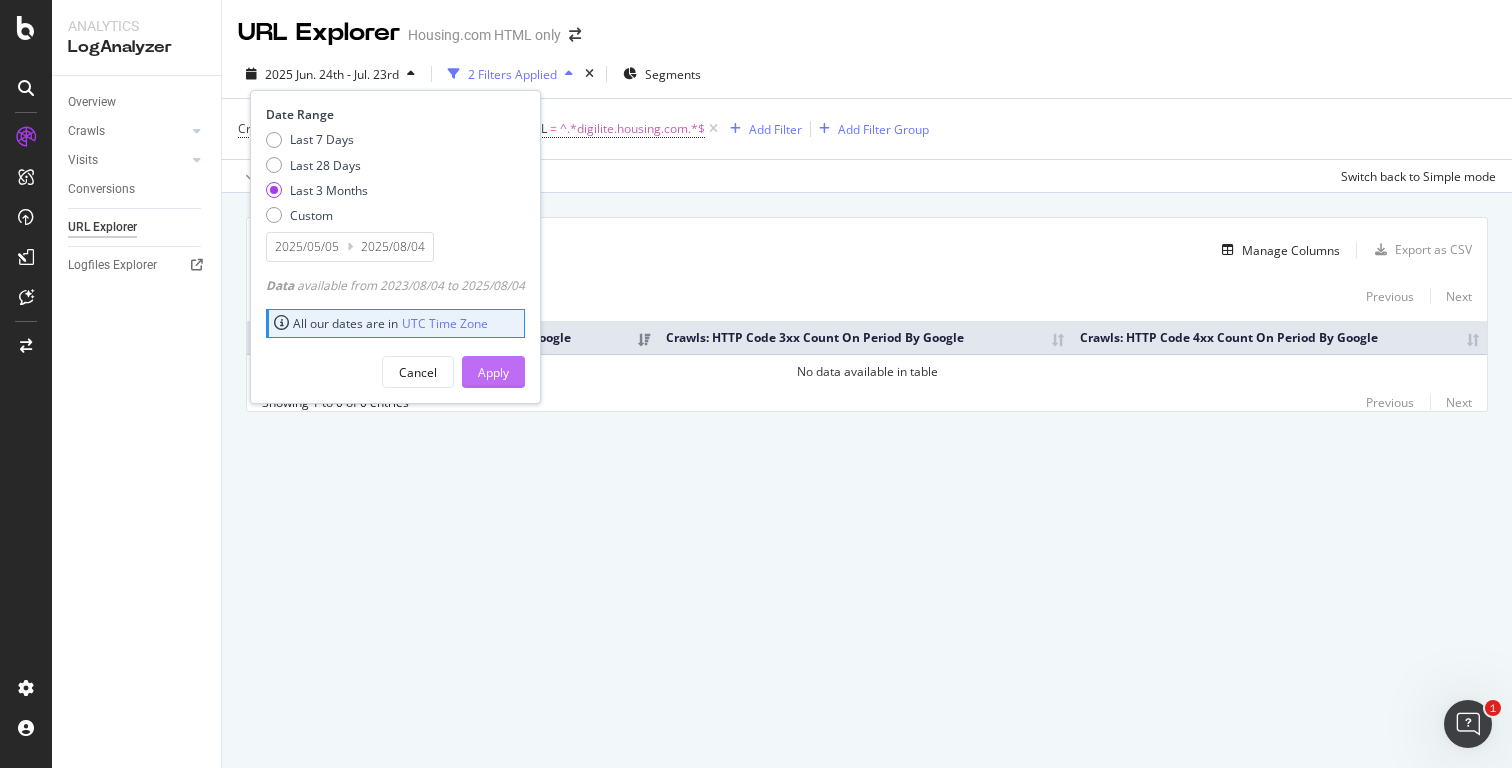 click on "Apply" at bounding box center (493, 372) 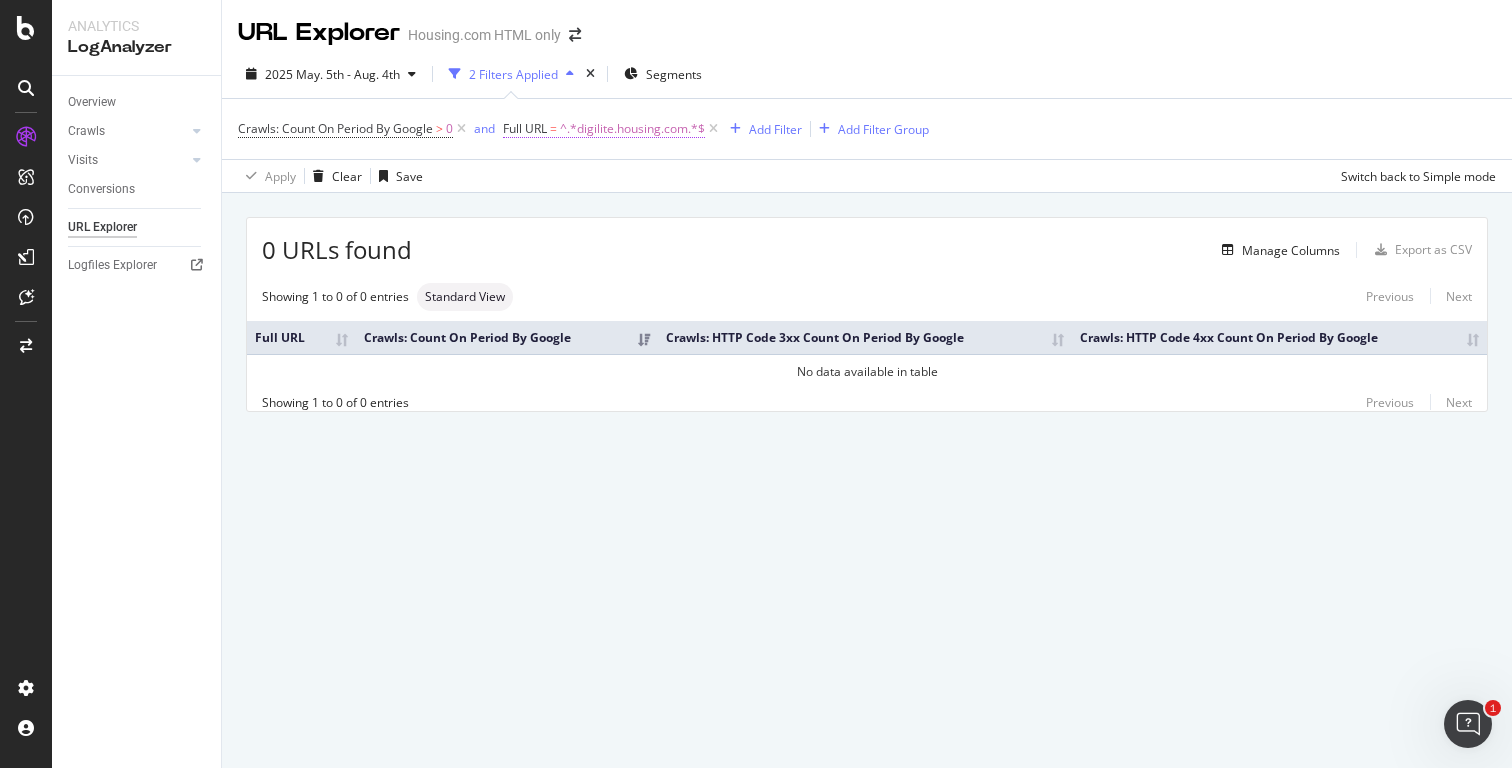 click on "^.*digilite.housing.com.*$" at bounding box center (632, 129) 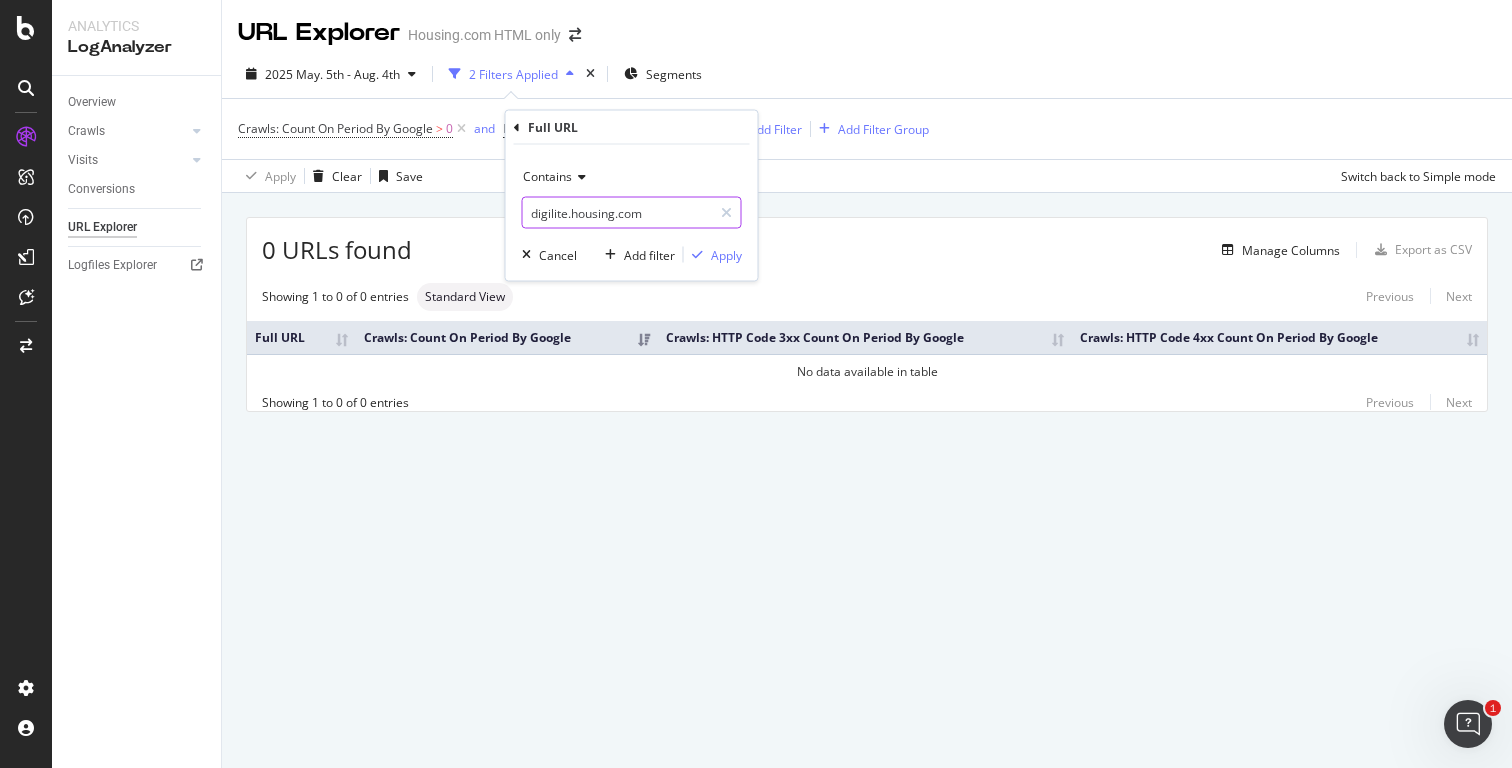click on "digilite.housing.com" at bounding box center (617, 213) 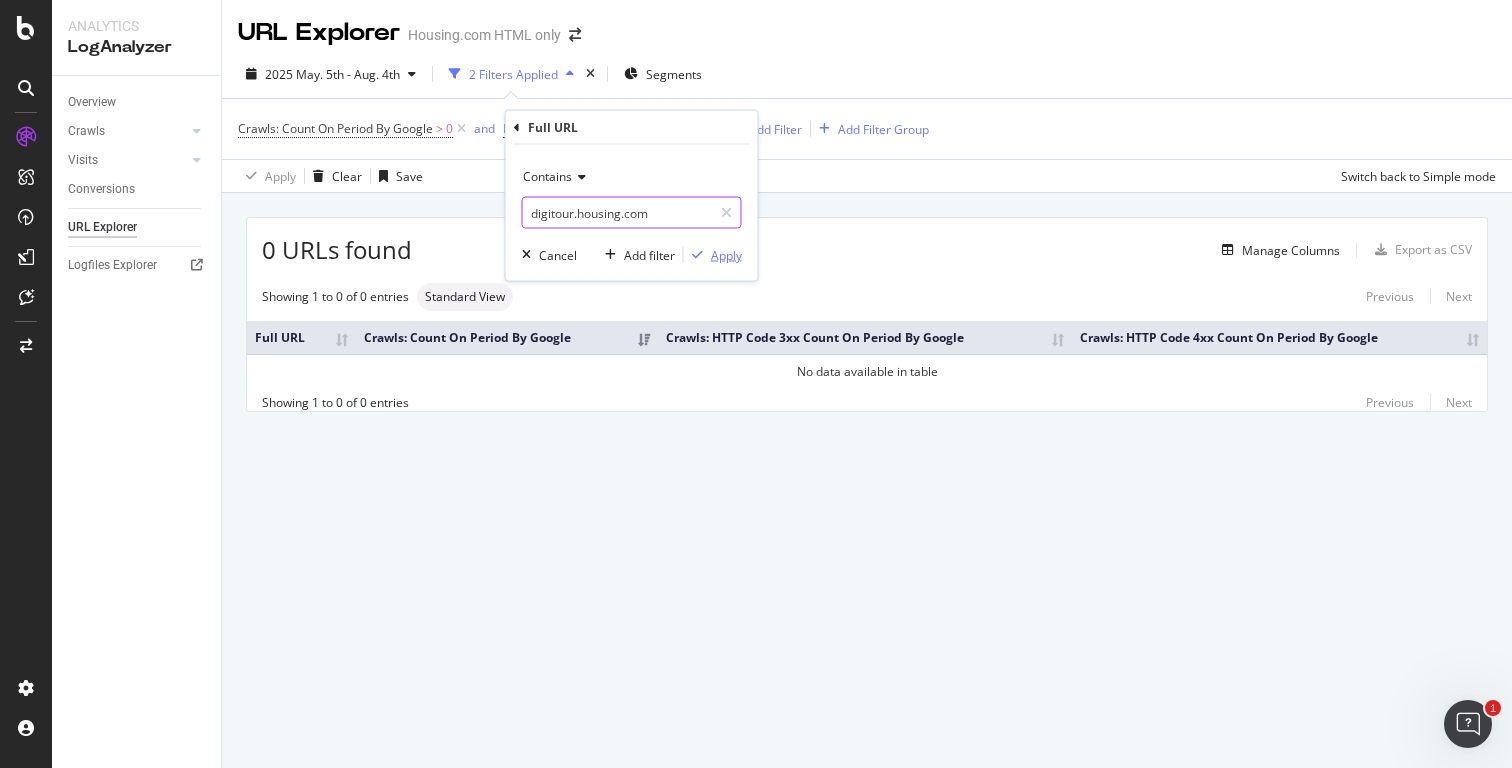 type on "digitour.housing.com" 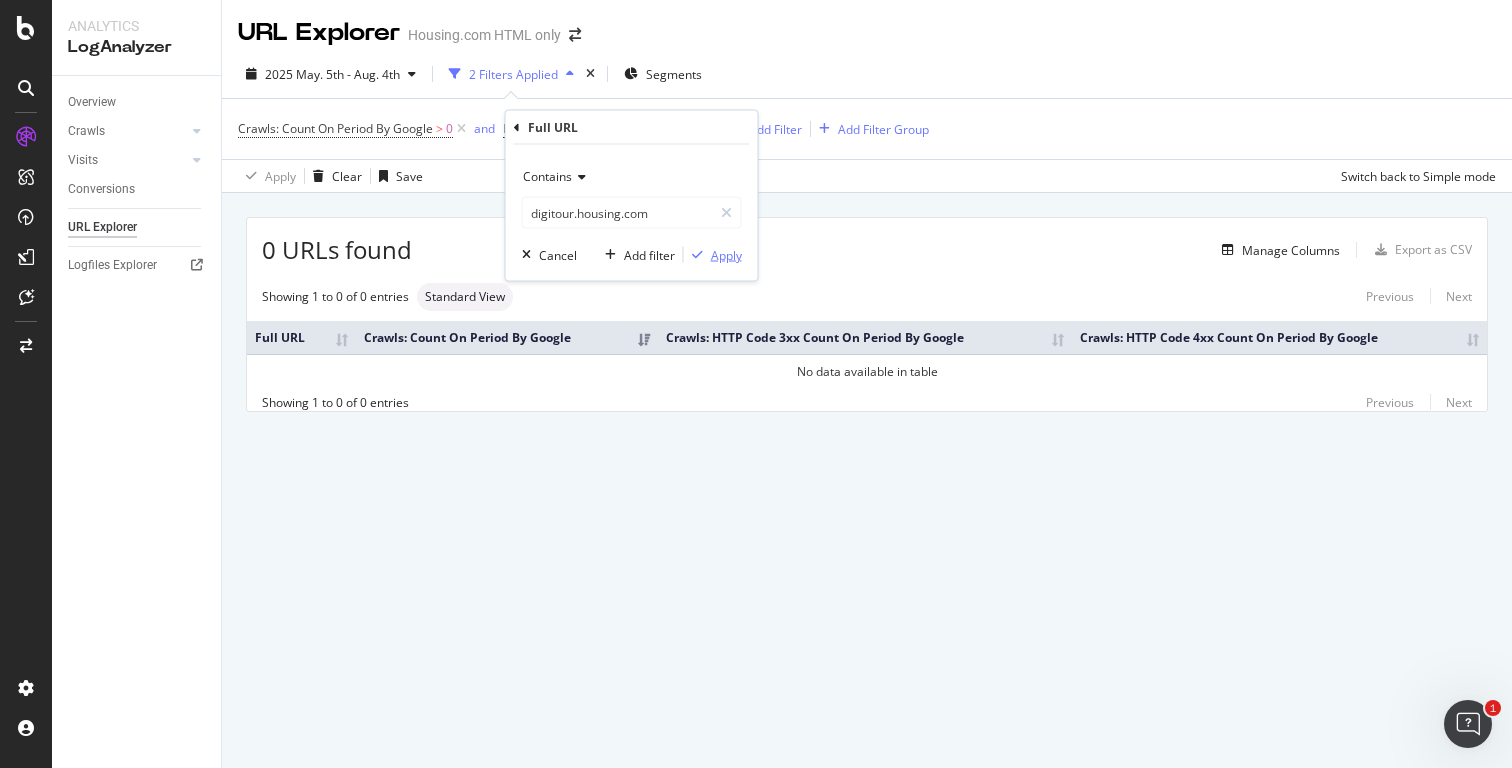 click on "Apply" at bounding box center [726, 254] 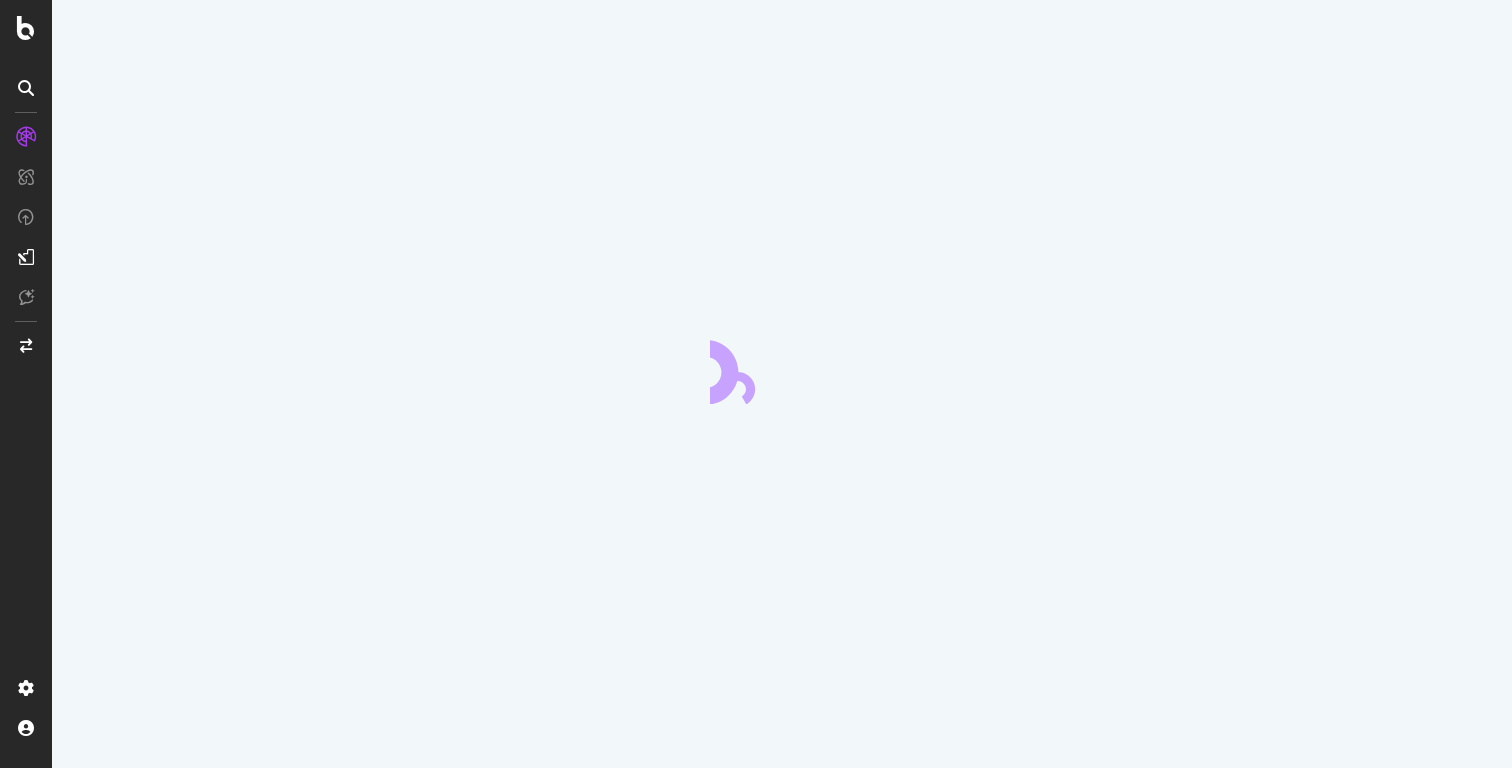 scroll, scrollTop: 0, scrollLeft: 0, axis: both 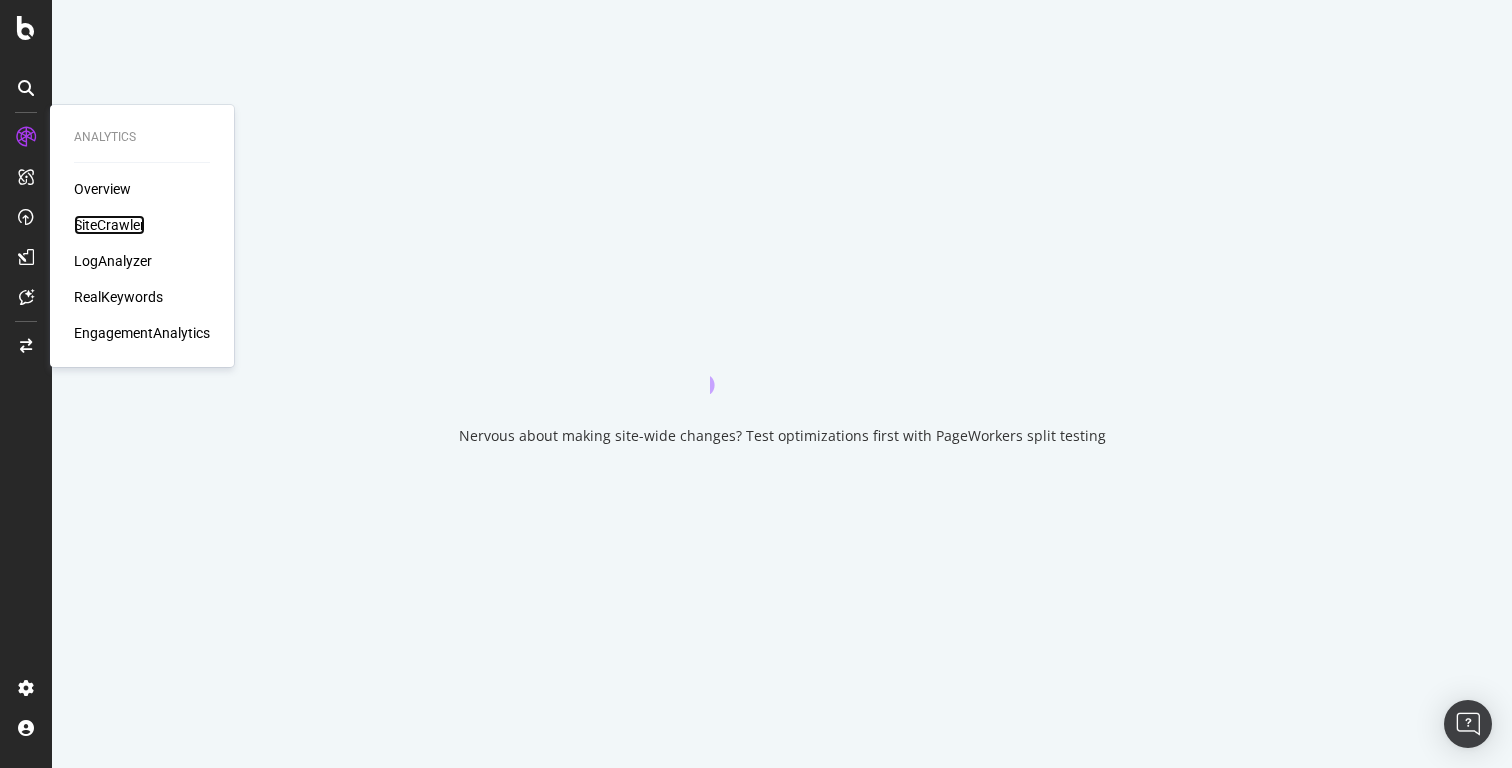 click on "SiteCrawler" at bounding box center (109, 225) 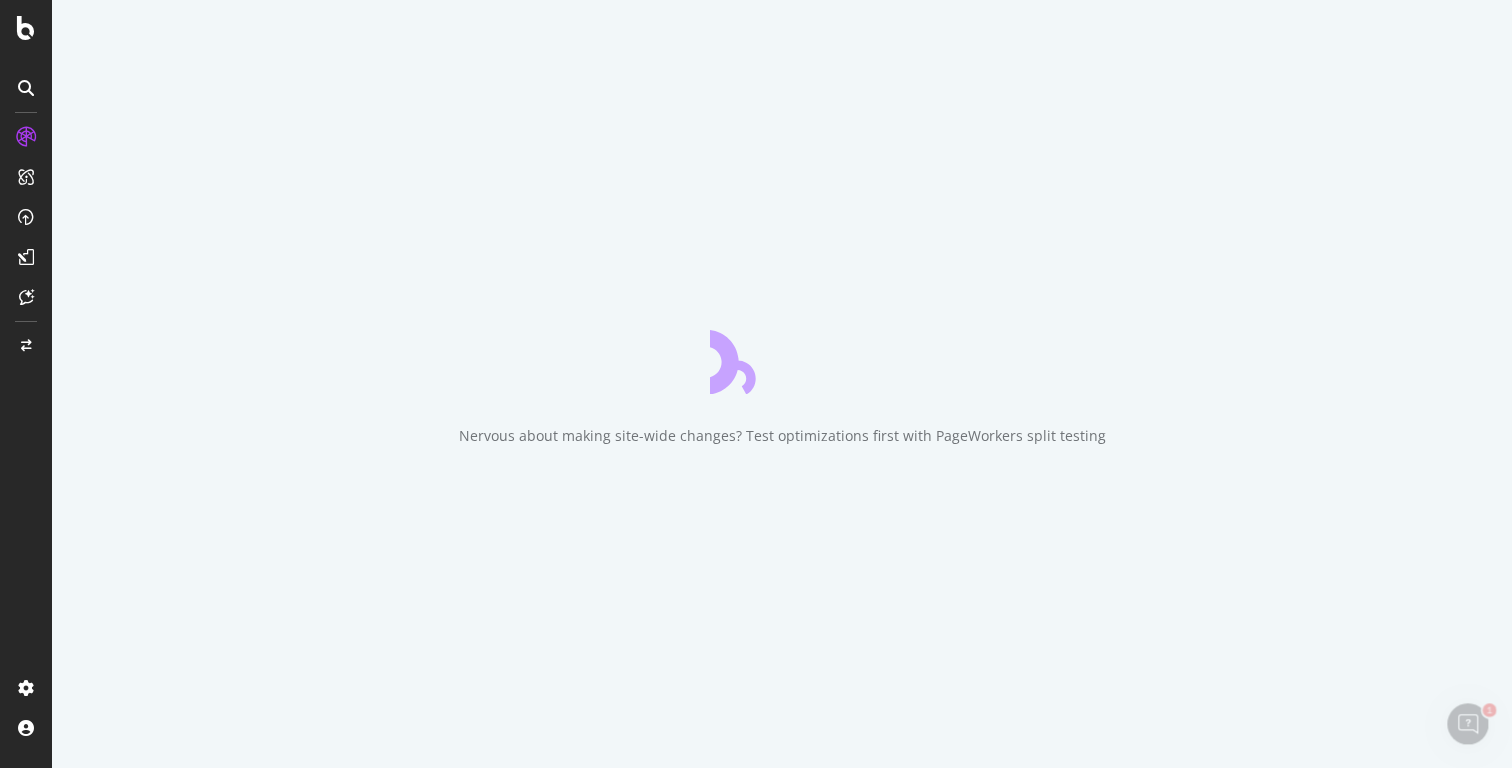 scroll, scrollTop: 0, scrollLeft: 0, axis: both 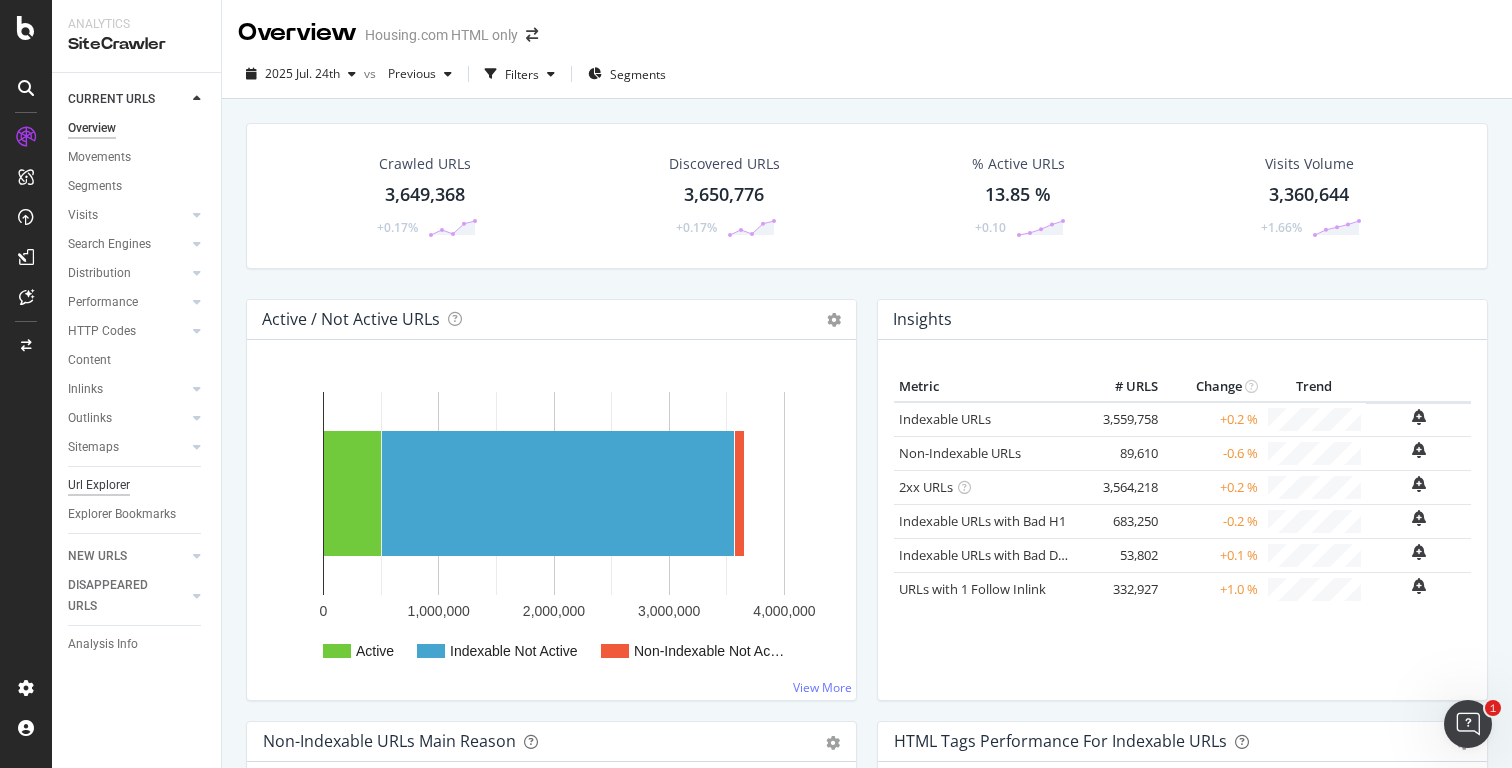click on "Url Explorer" at bounding box center [99, 485] 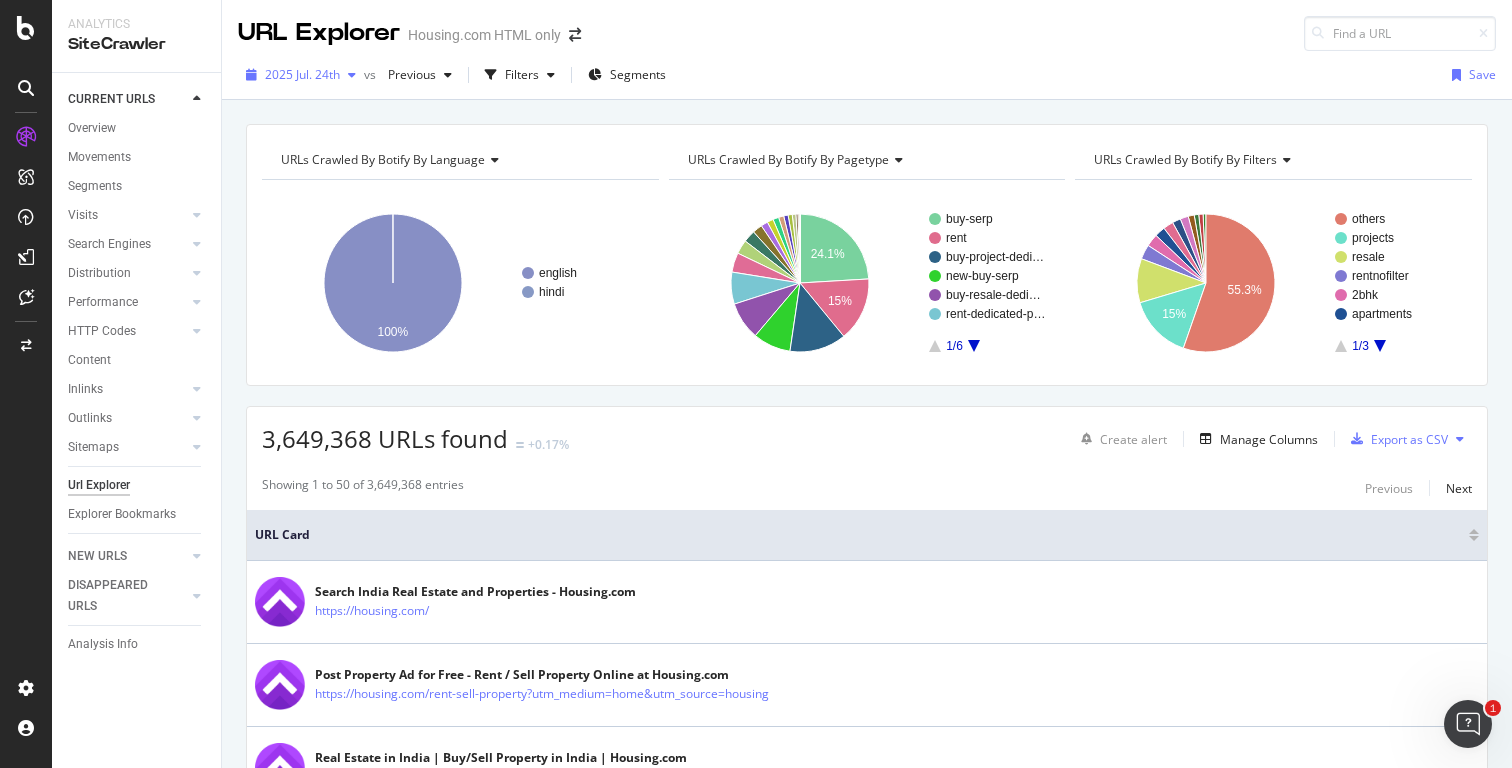 click at bounding box center (352, 75) 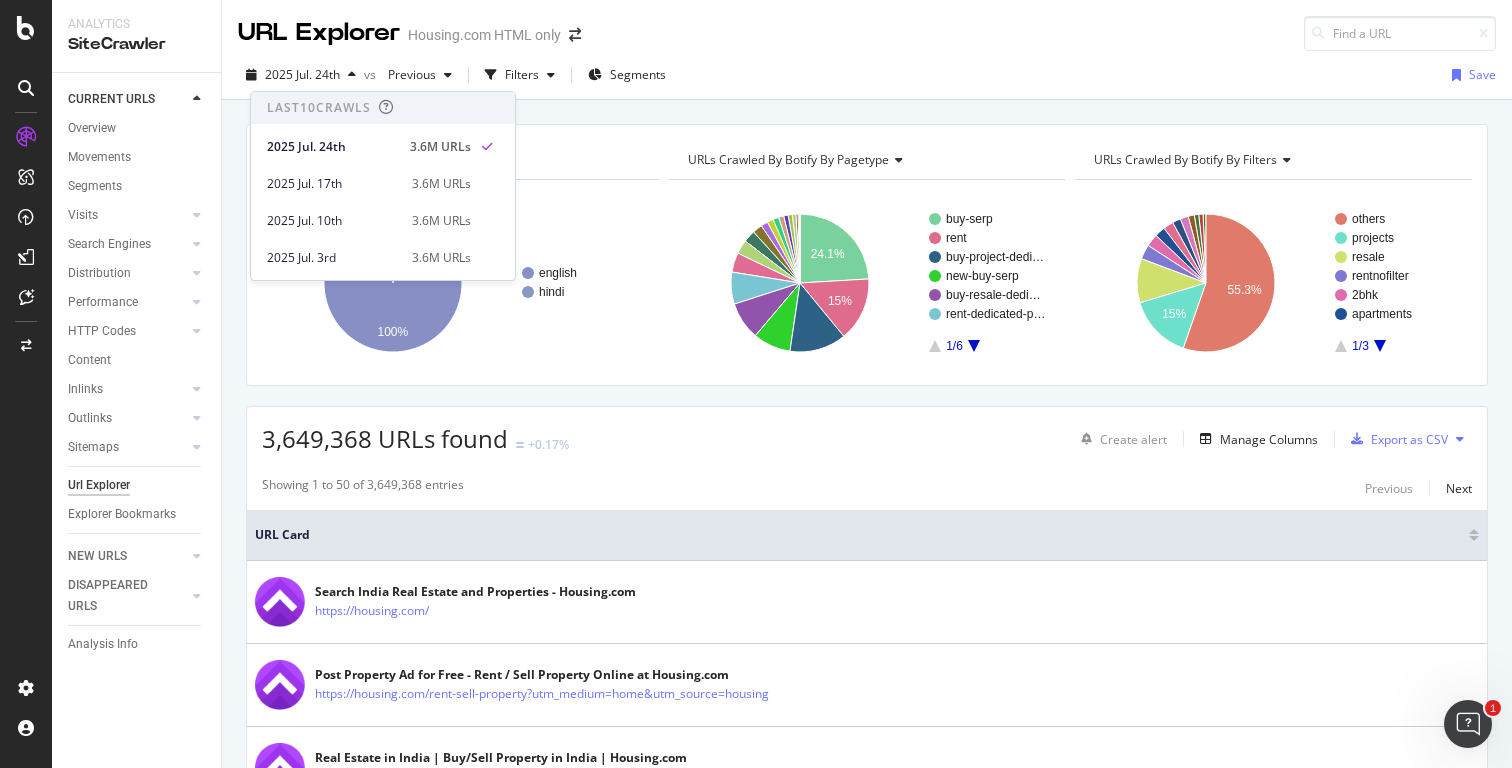 click on "URL Explorer Housing.com HTML only" at bounding box center (867, 25) 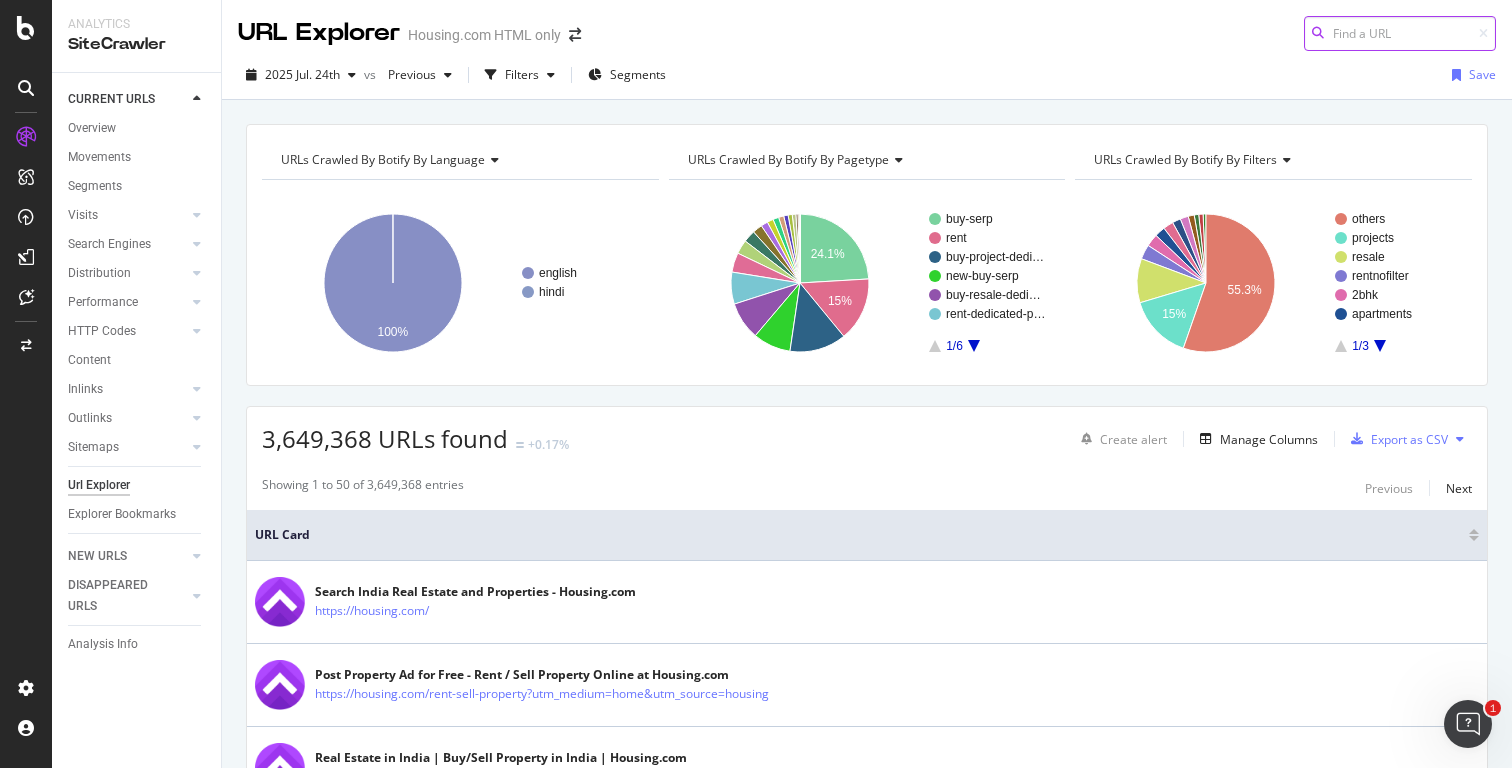 click at bounding box center (1400, 33) 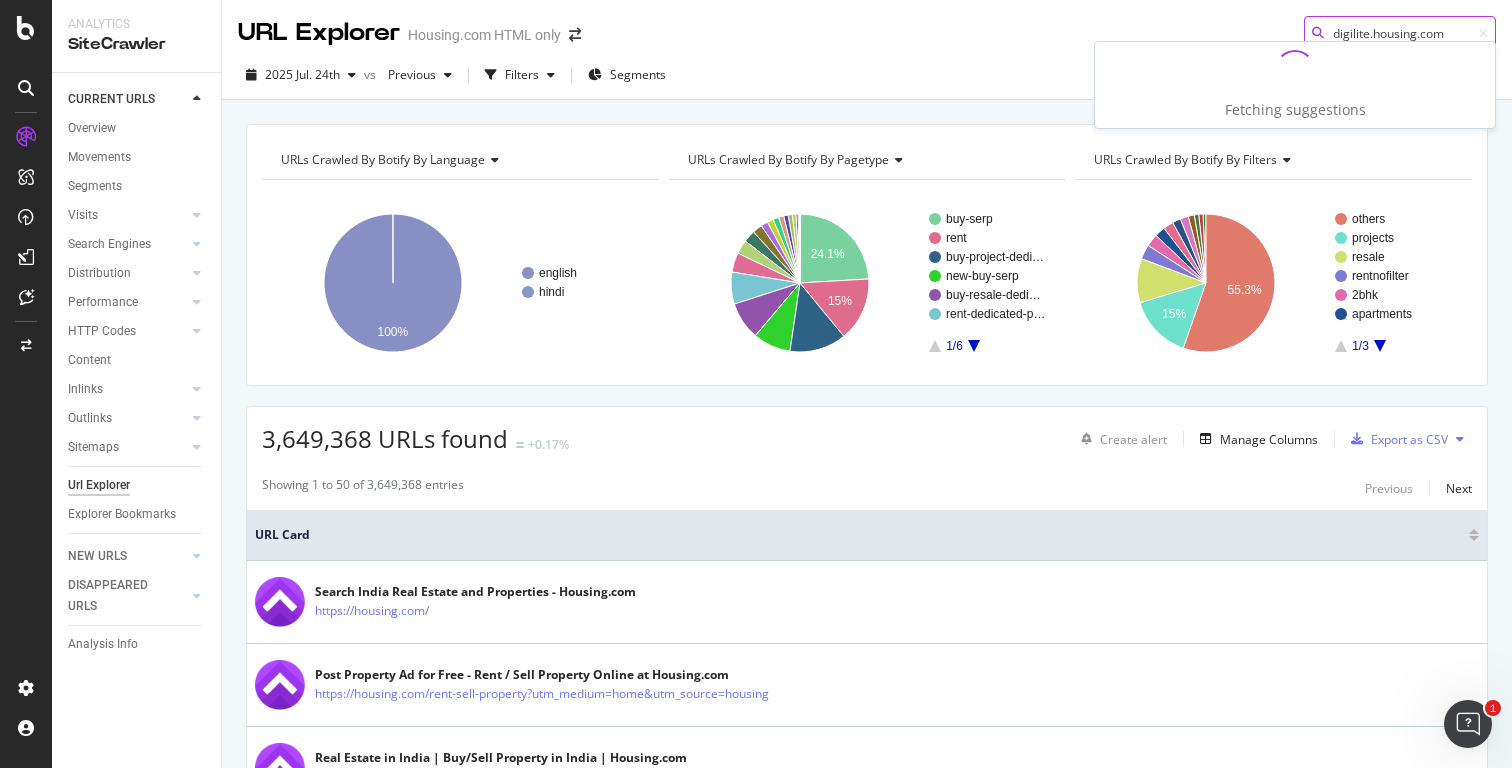 type on "digilite.housing.com" 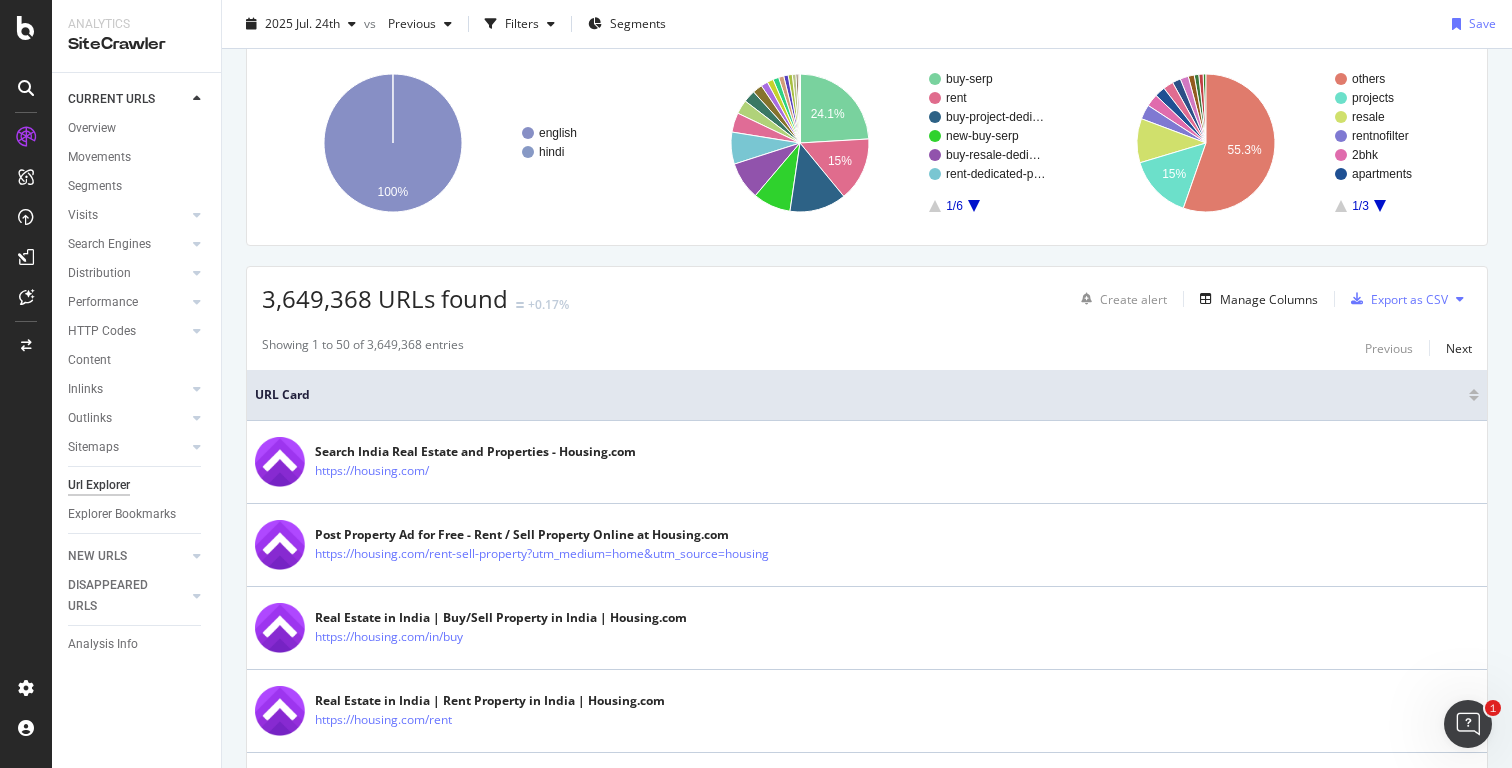 scroll, scrollTop: 0, scrollLeft: 0, axis: both 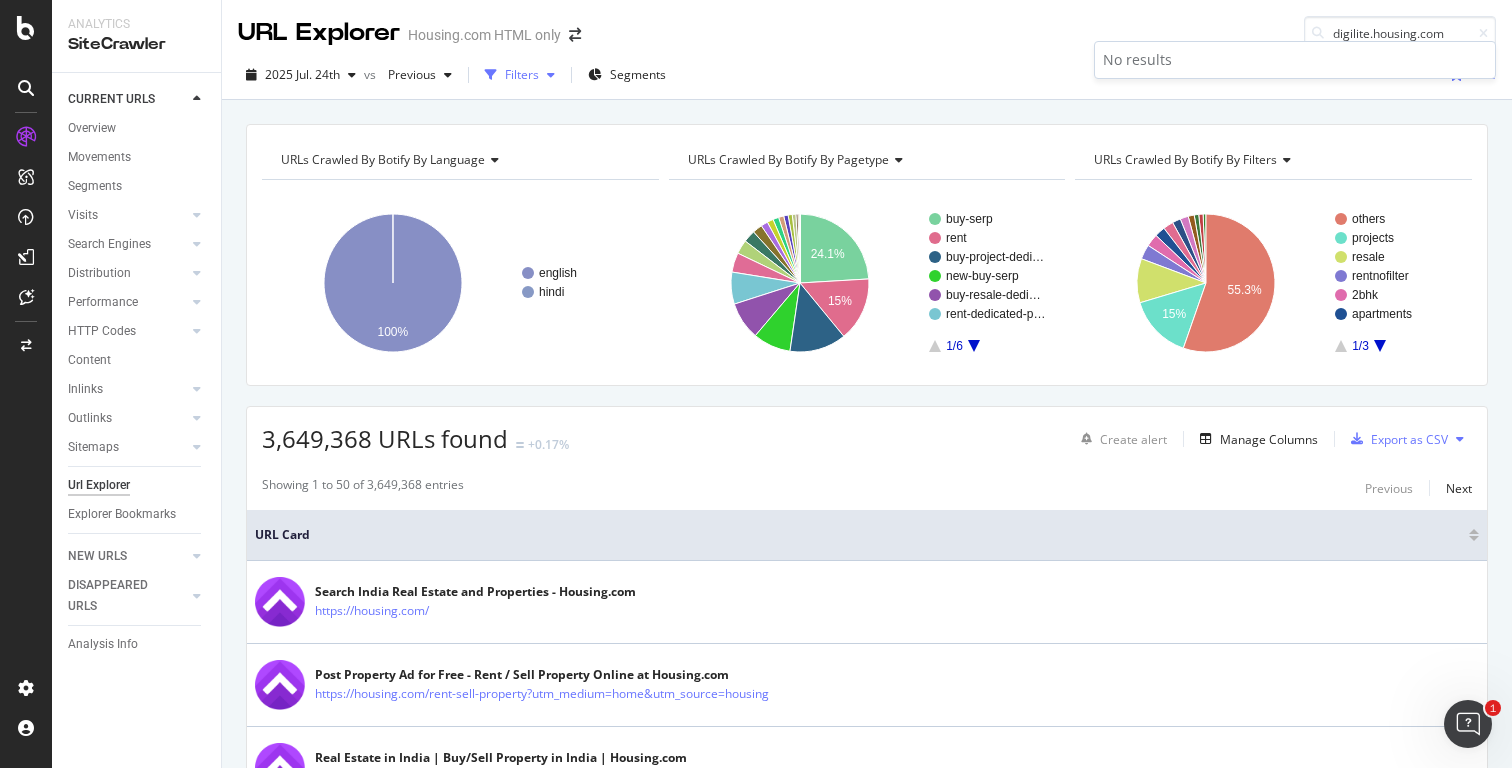 click at bounding box center (491, 75) 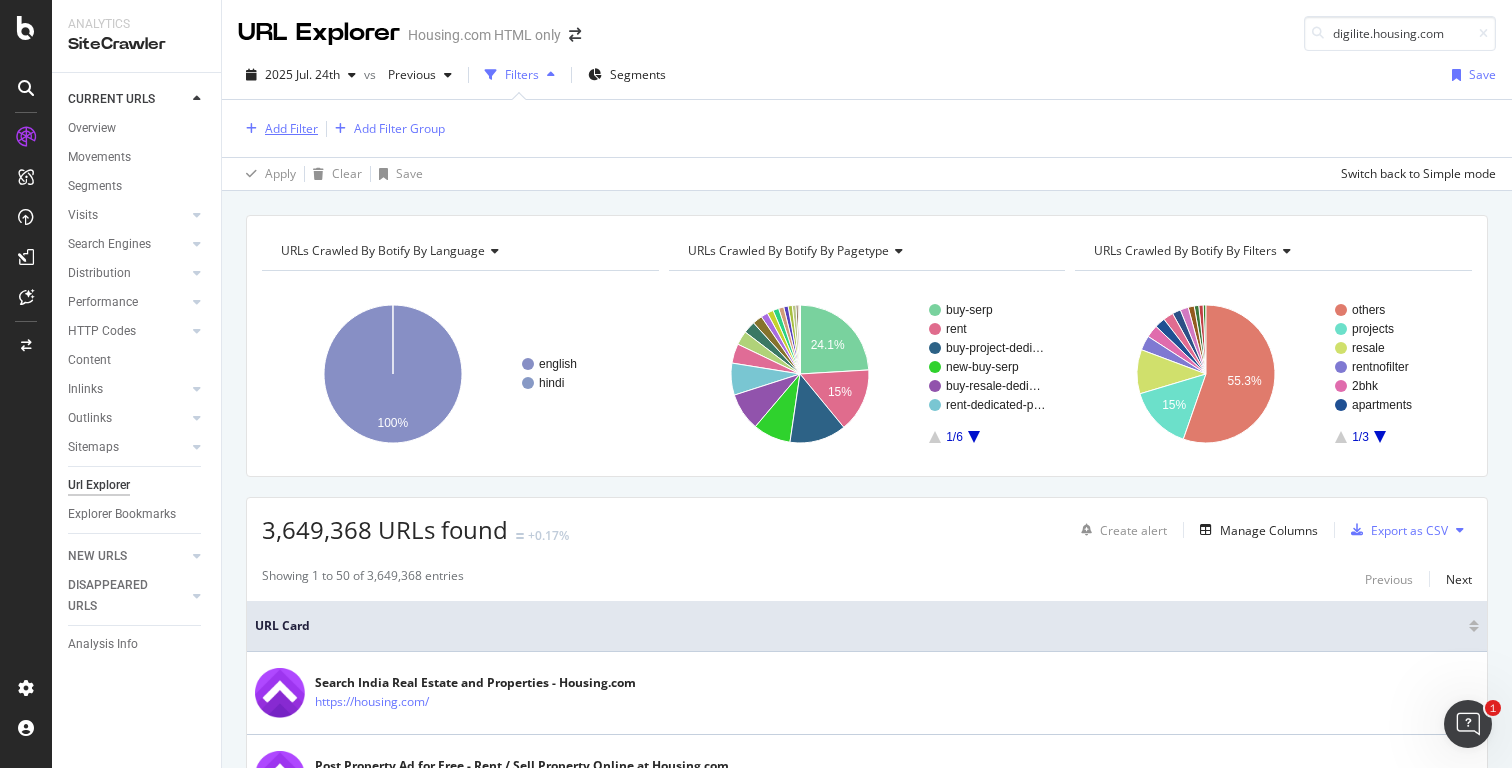click on "Add Filter" at bounding box center [291, 128] 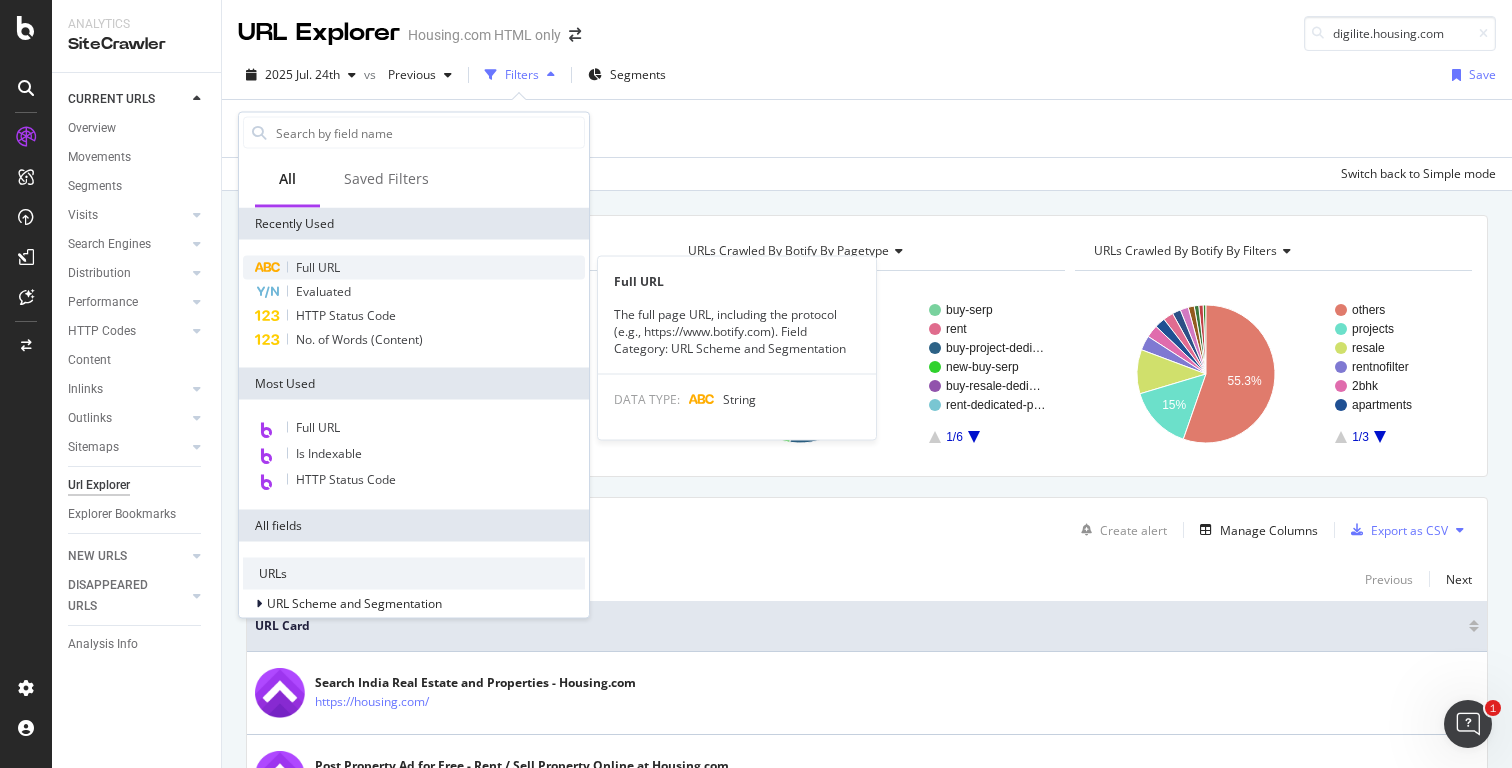 click on "Full URL" at bounding box center (414, 268) 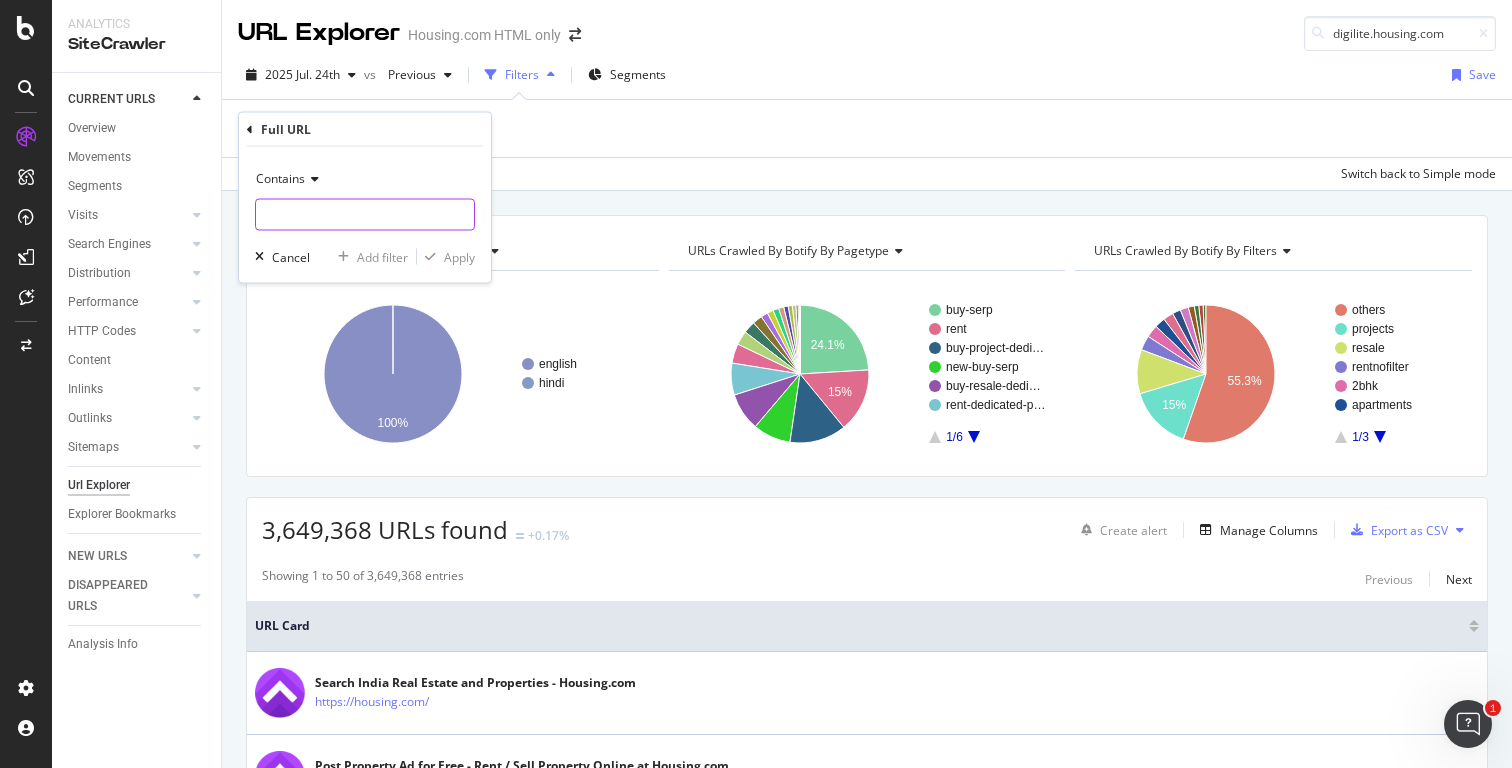 click at bounding box center [365, 215] 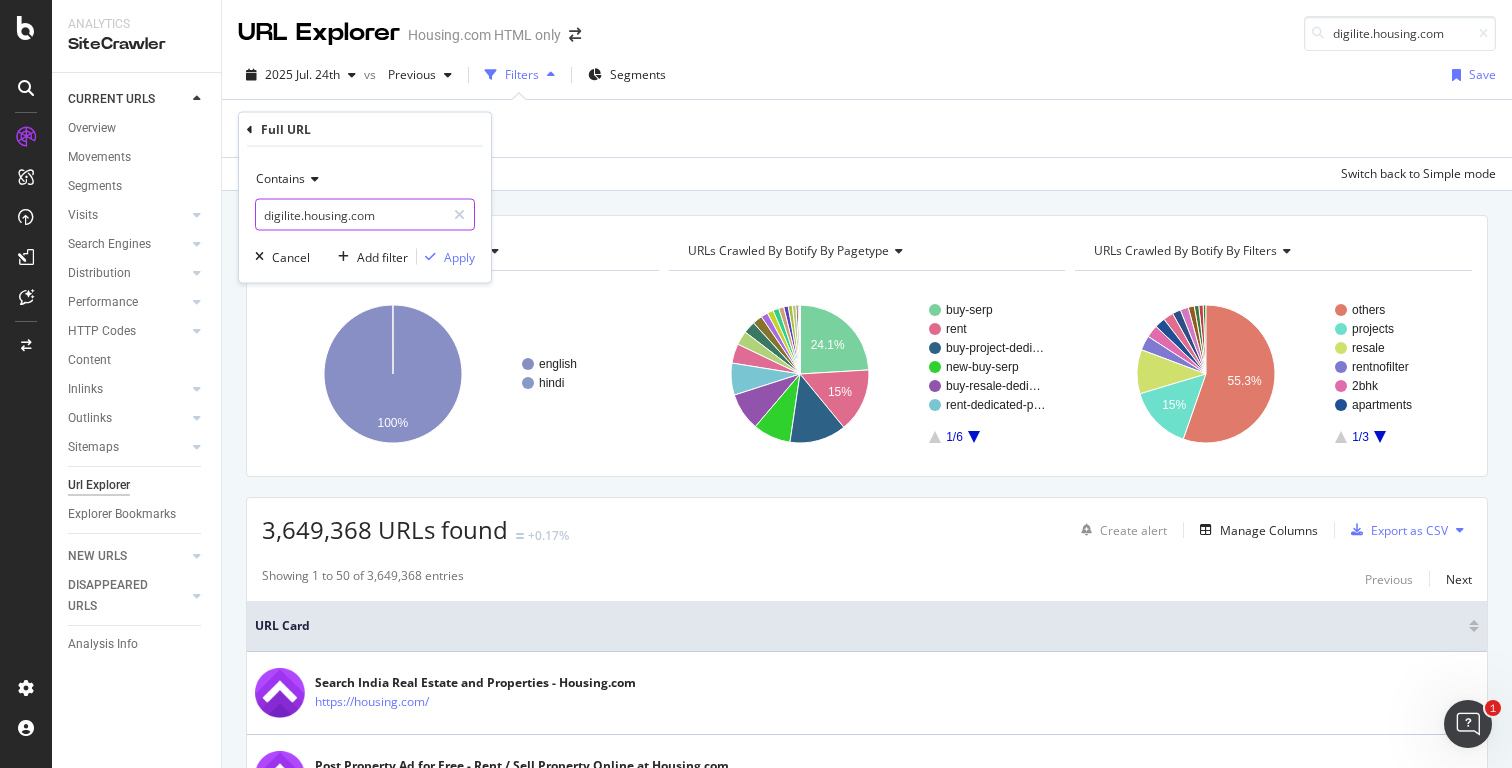 type on "digilite.housing.com" 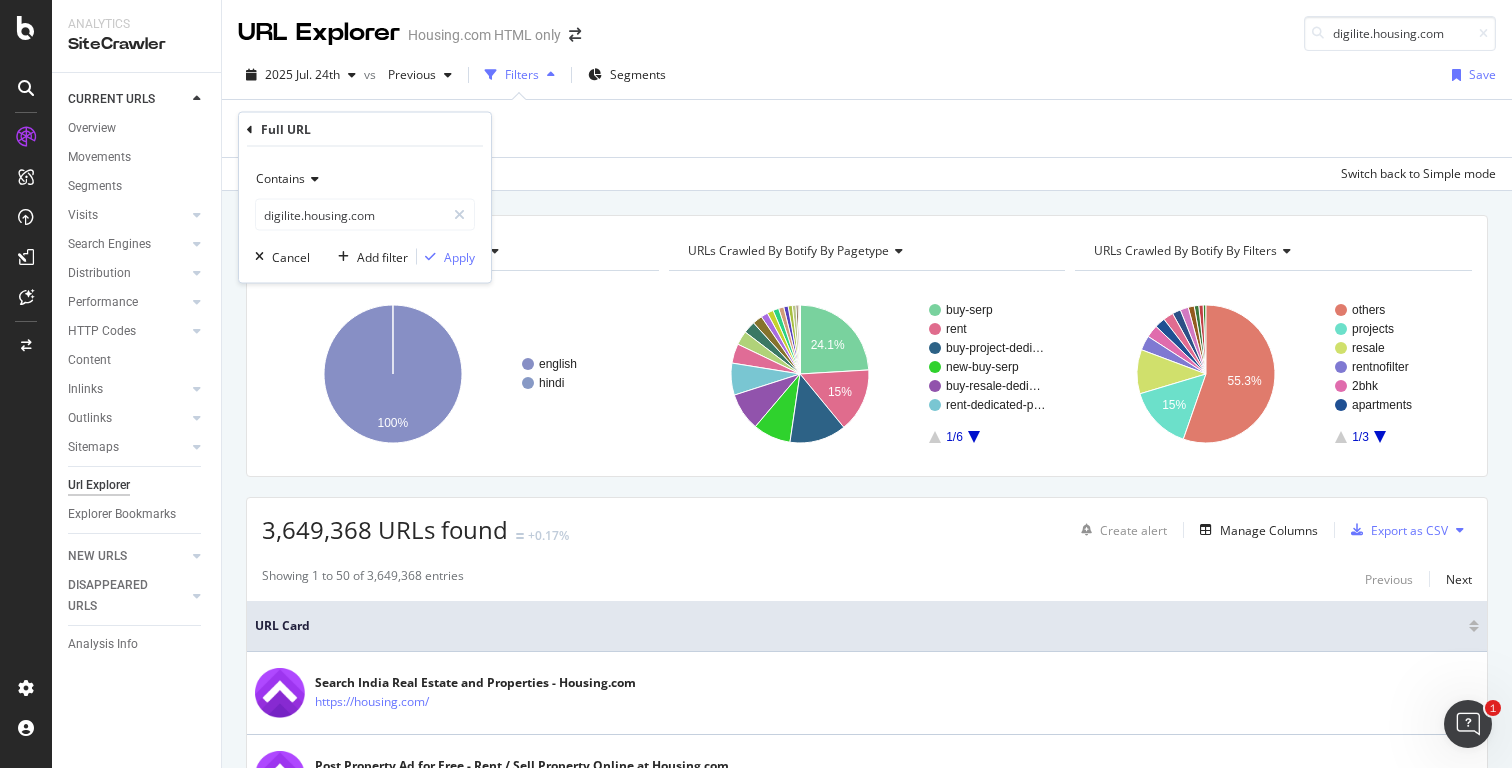 click on "Contains digilite.housing.com Cancel Add filter Apply" at bounding box center (365, 215) 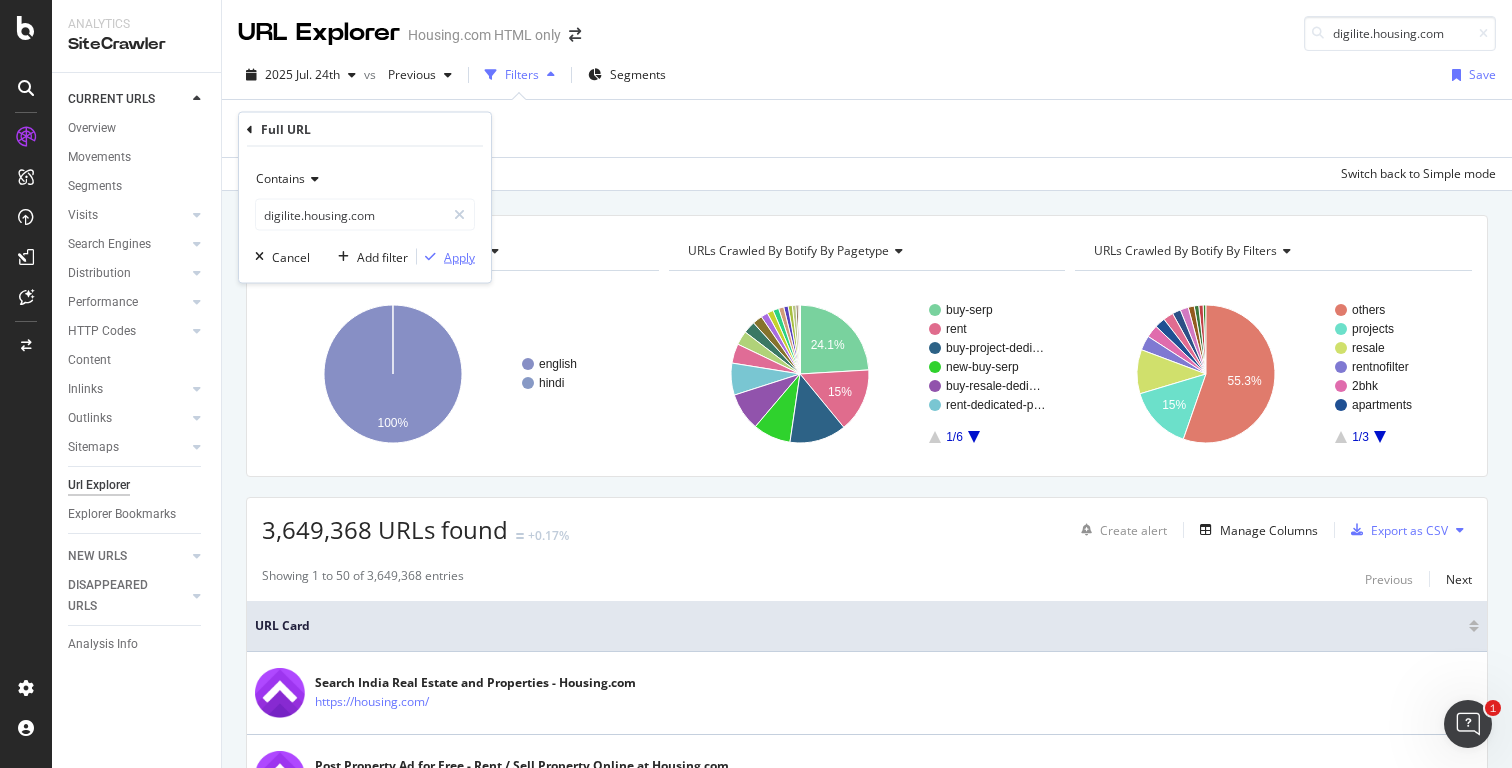 click on "Apply" at bounding box center (459, 256) 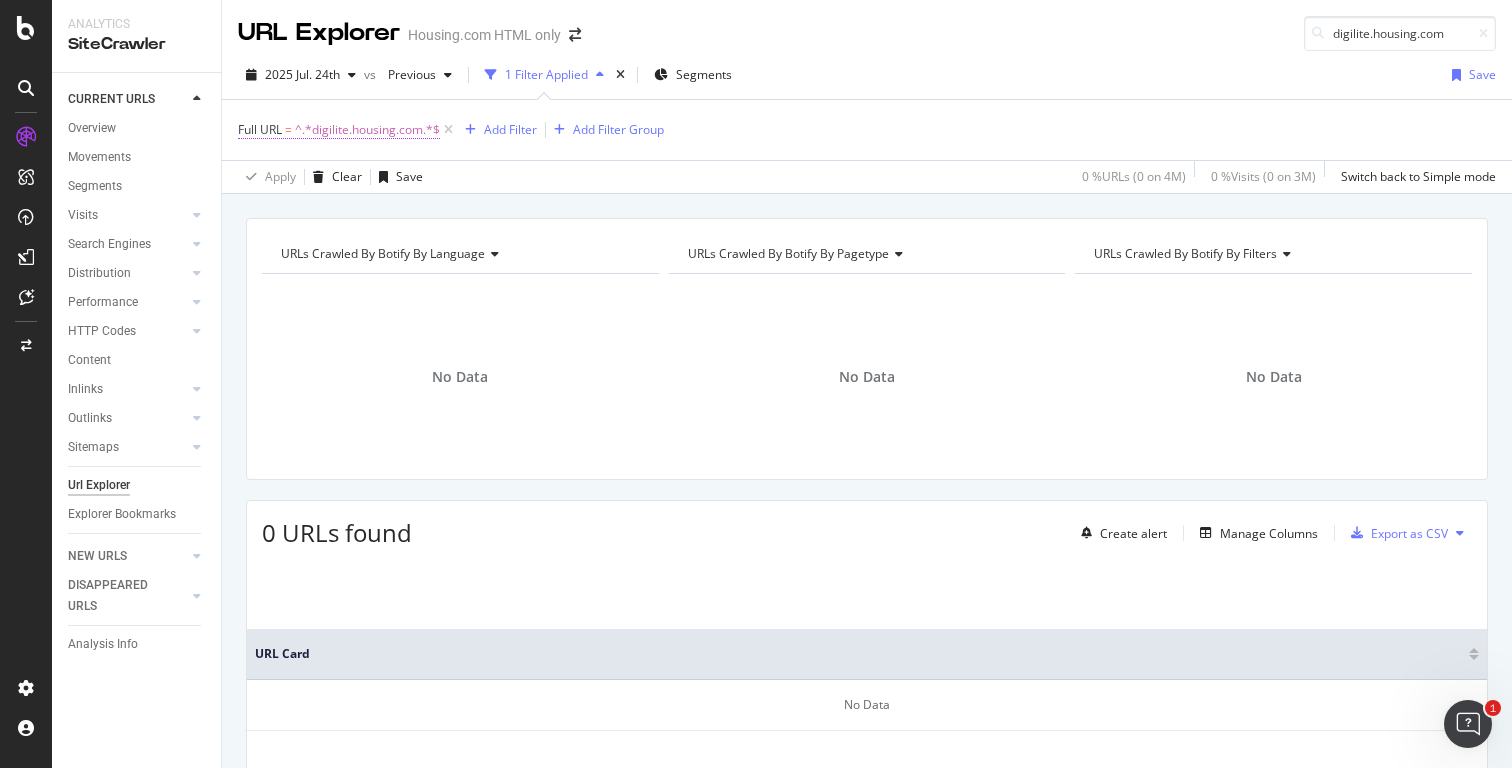 click on "^.*digilite.housing.com.*$" at bounding box center (367, 130) 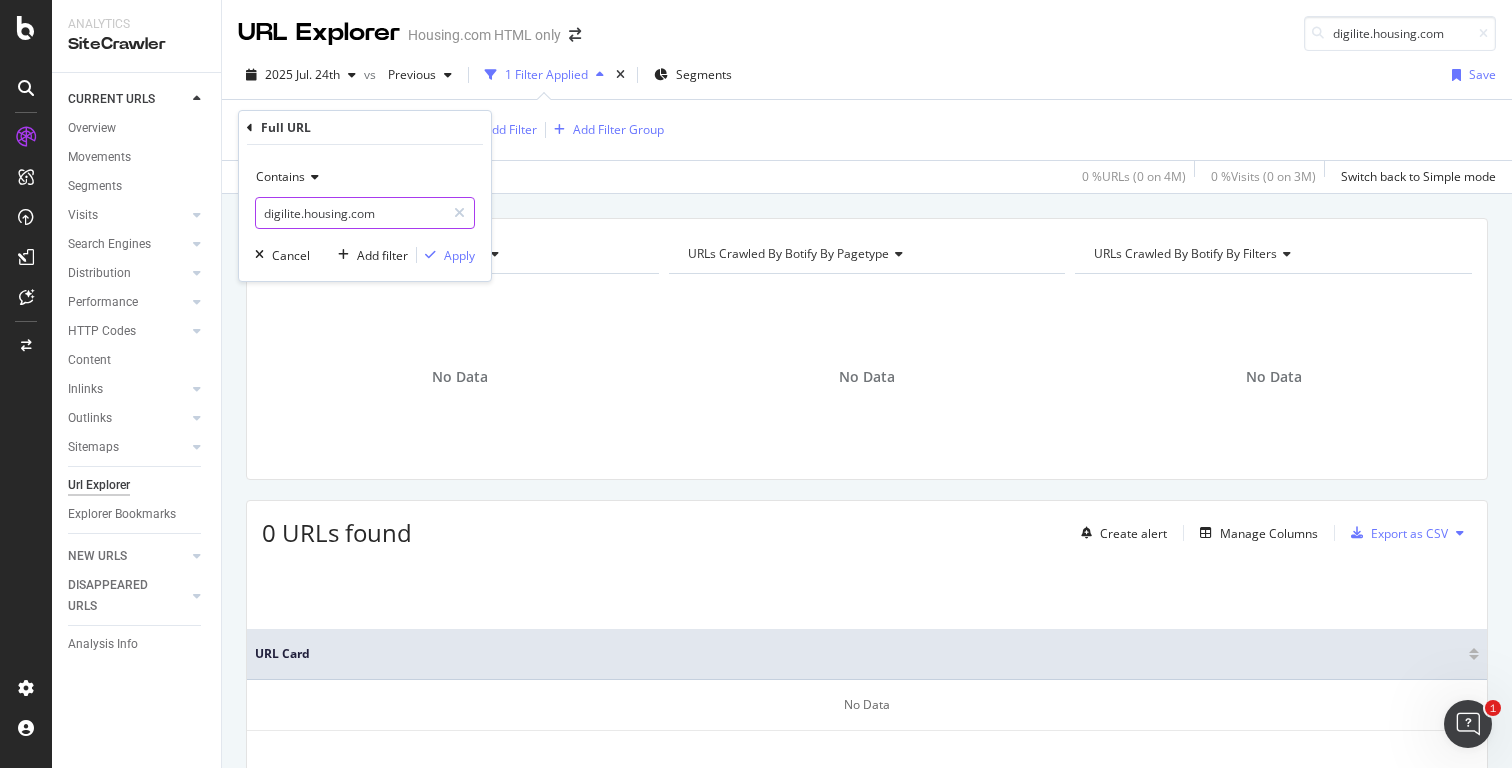 click on "digilite.housing.com" at bounding box center [350, 213] 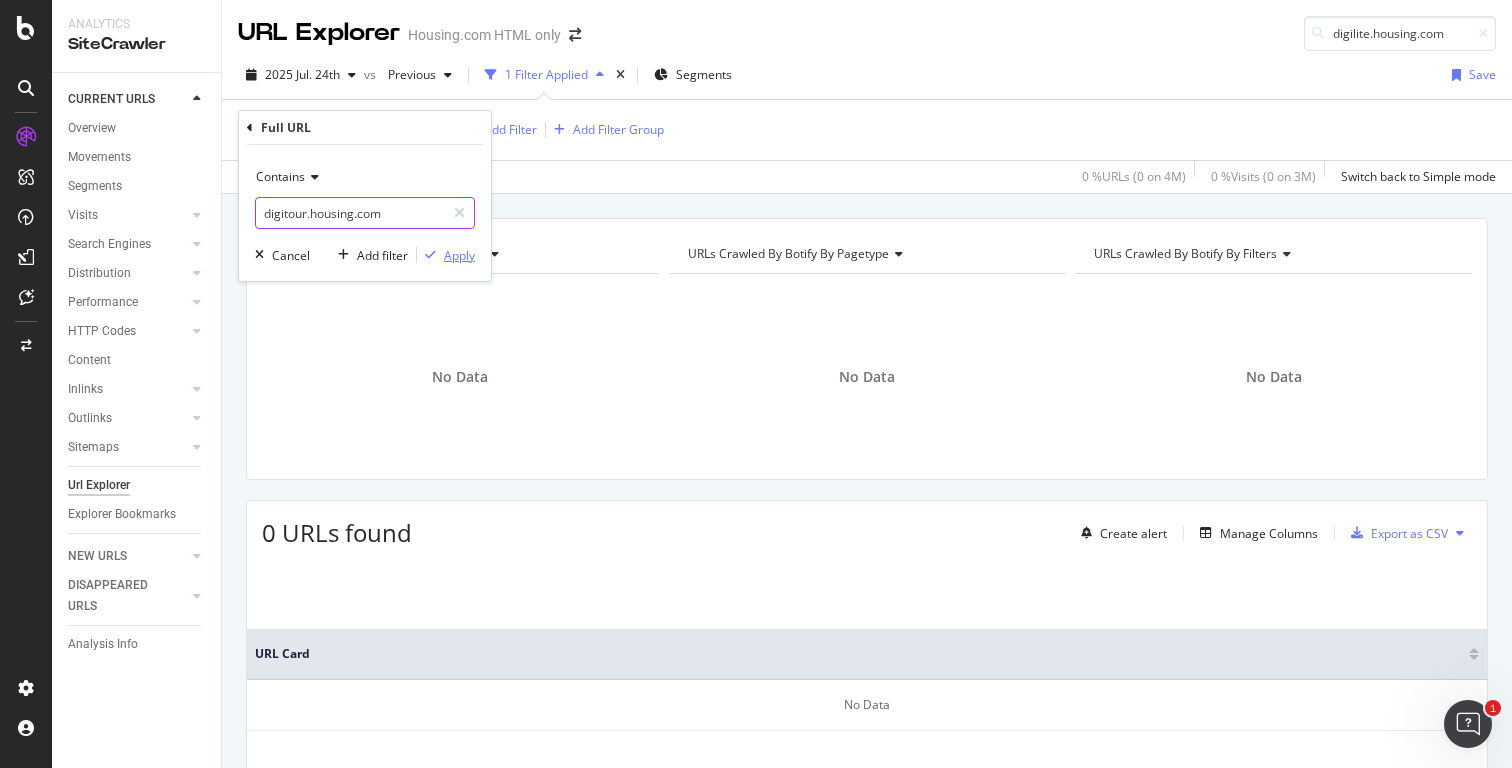 type on "digitour.housing.com" 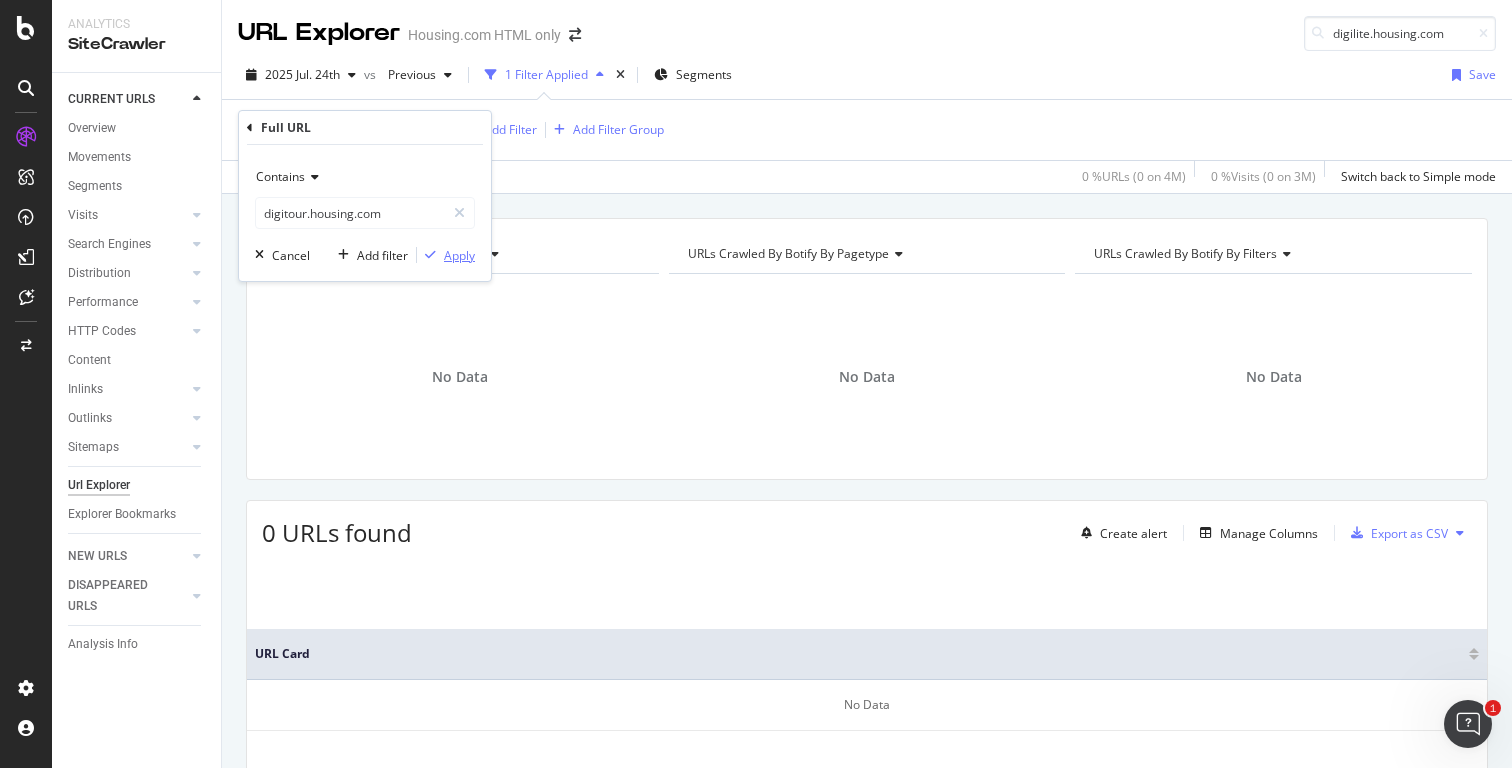 click on "Apply" at bounding box center (459, 255) 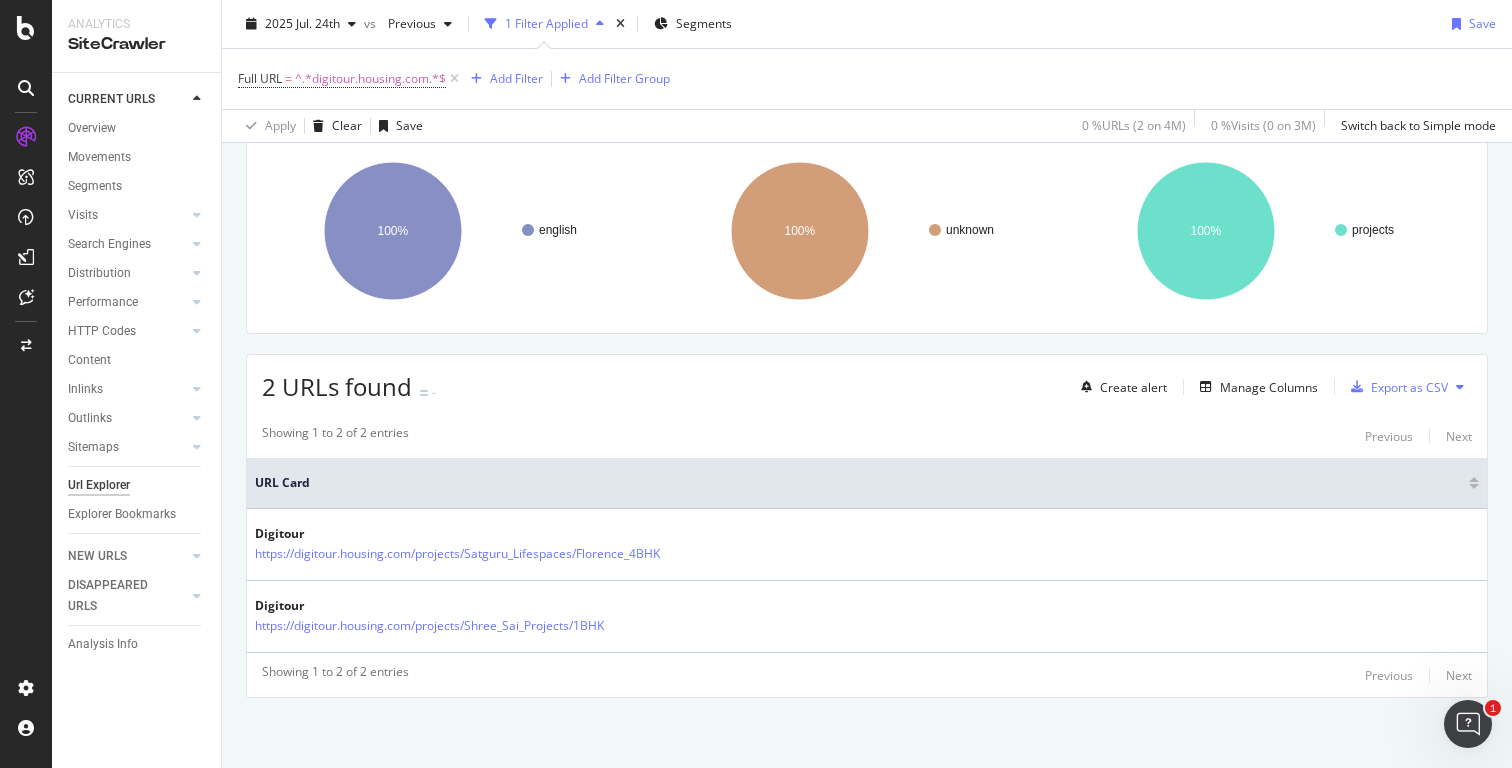 scroll, scrollTop: 133, scrollLeft: 0, axis: vertical 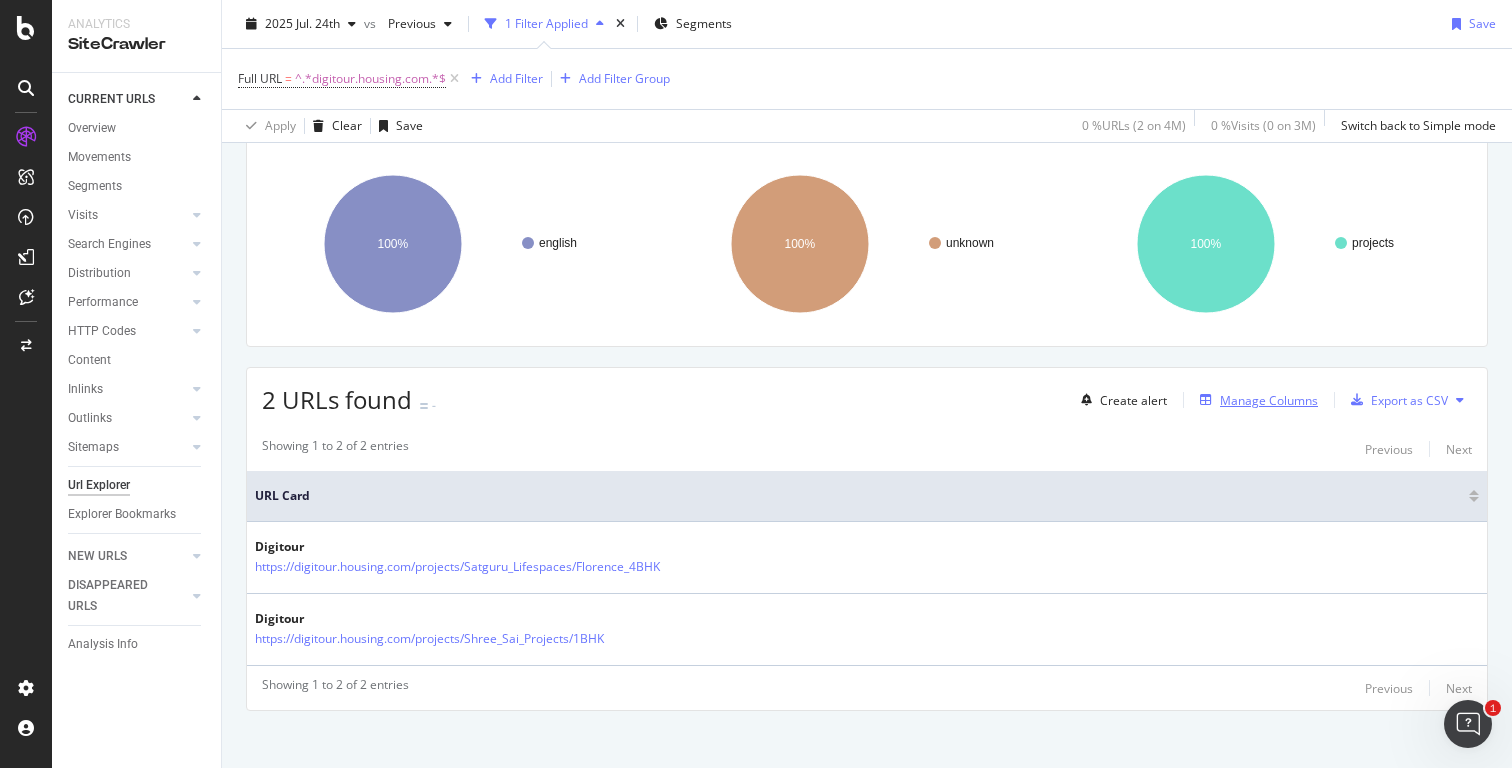 click on "Manage Columns" at bounding box center [1269, 400] 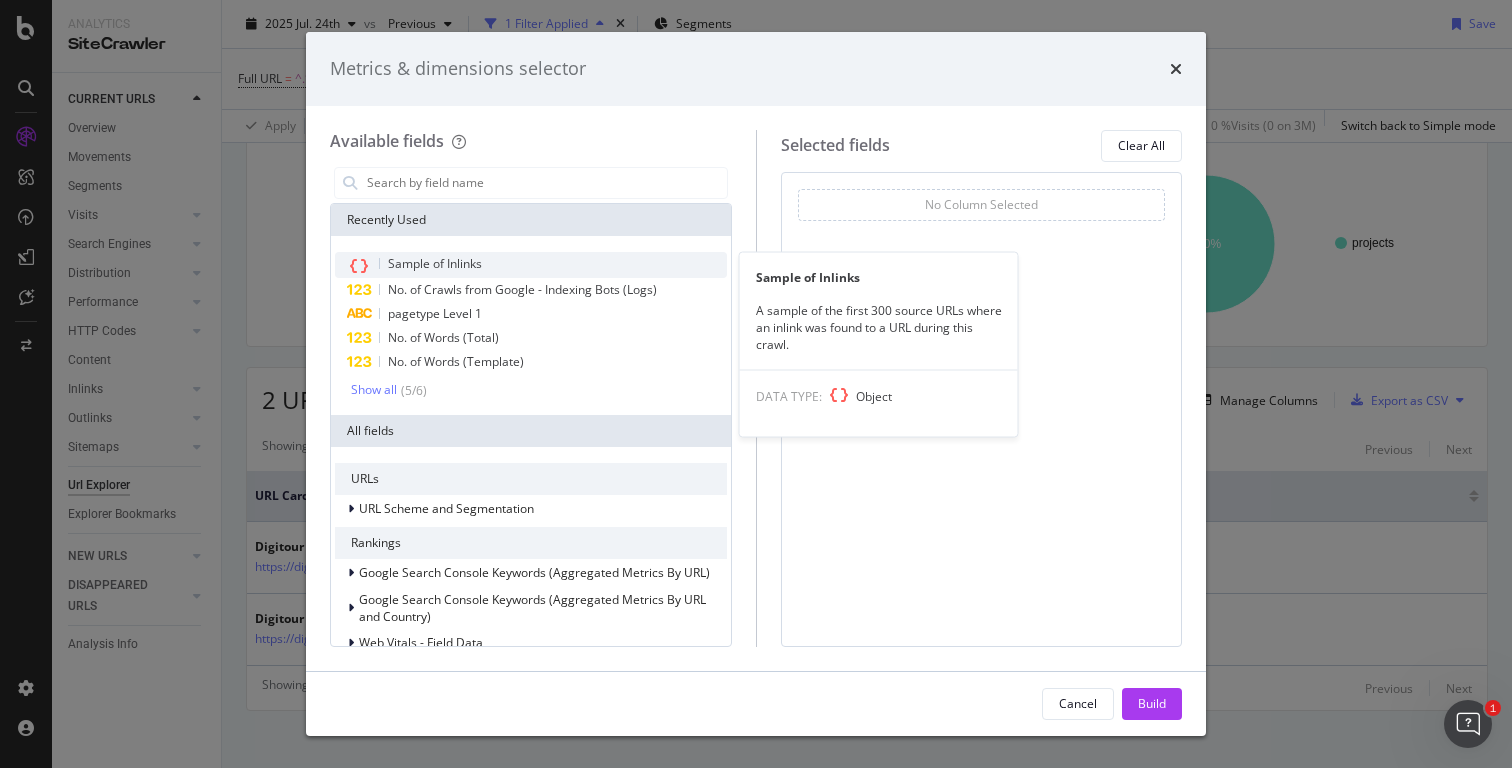 click on "Sample of Inlinks" at bounding box center [531, 265] 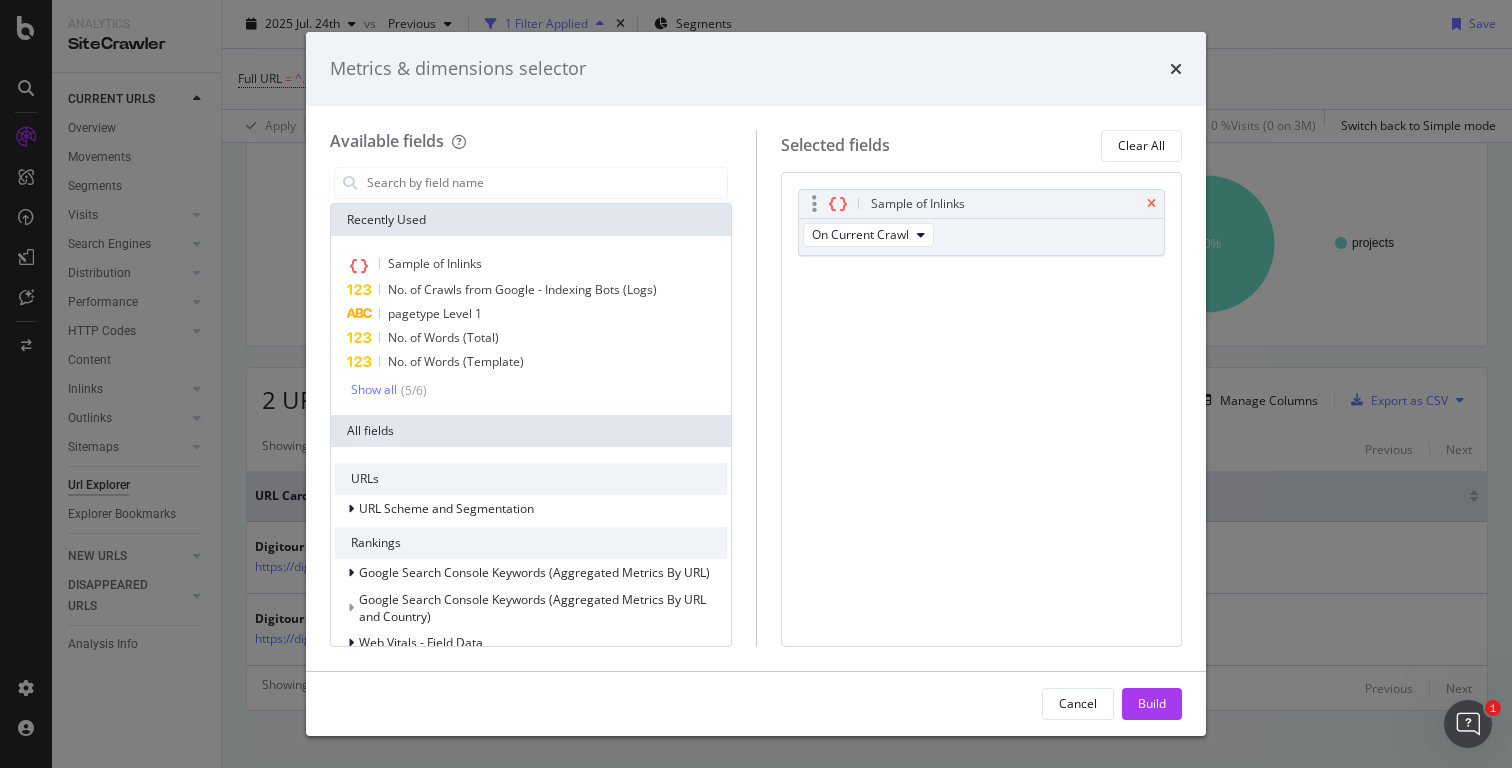 click at bounding box center [1151, 204] 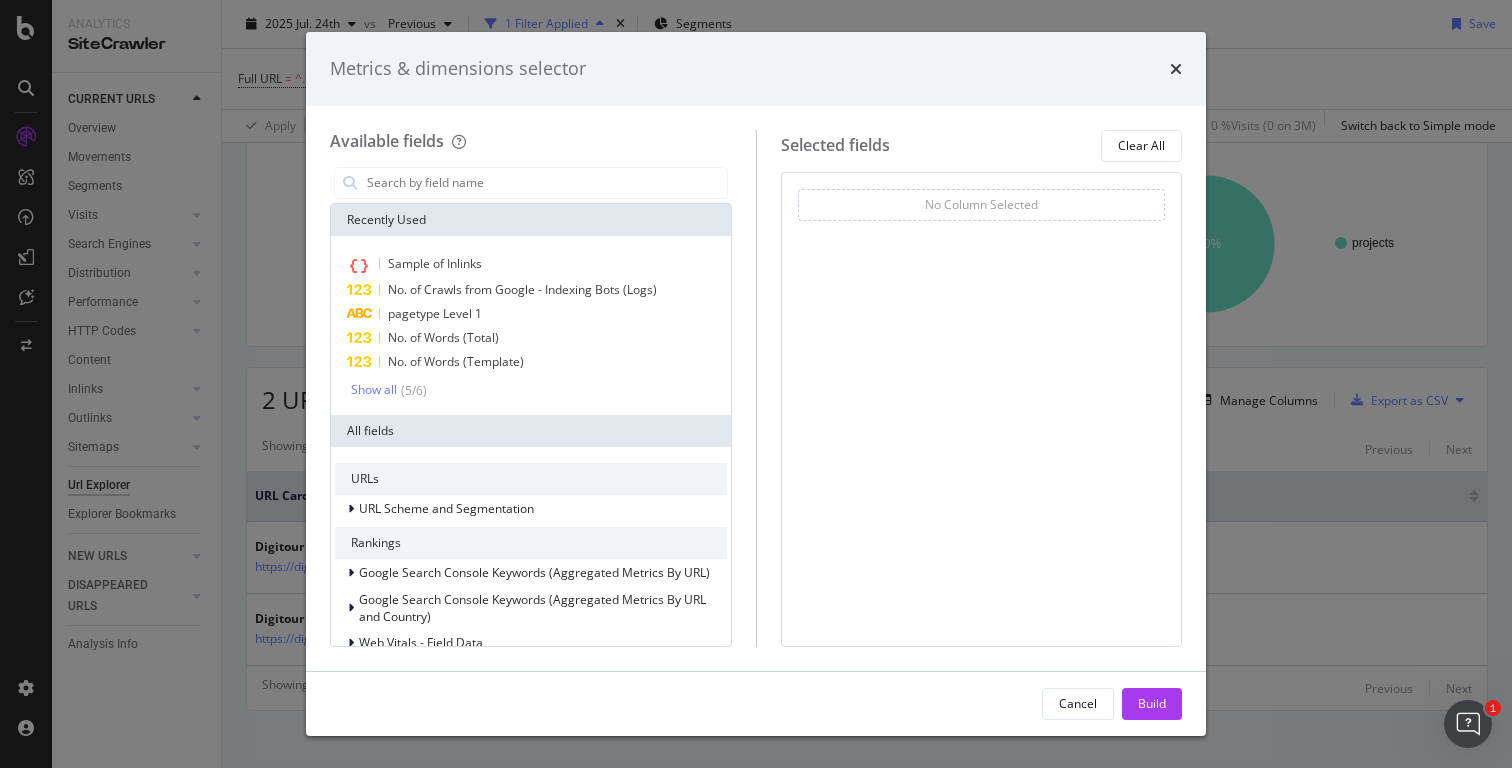 click on "Recently Used" at bounding box center [531, 220] 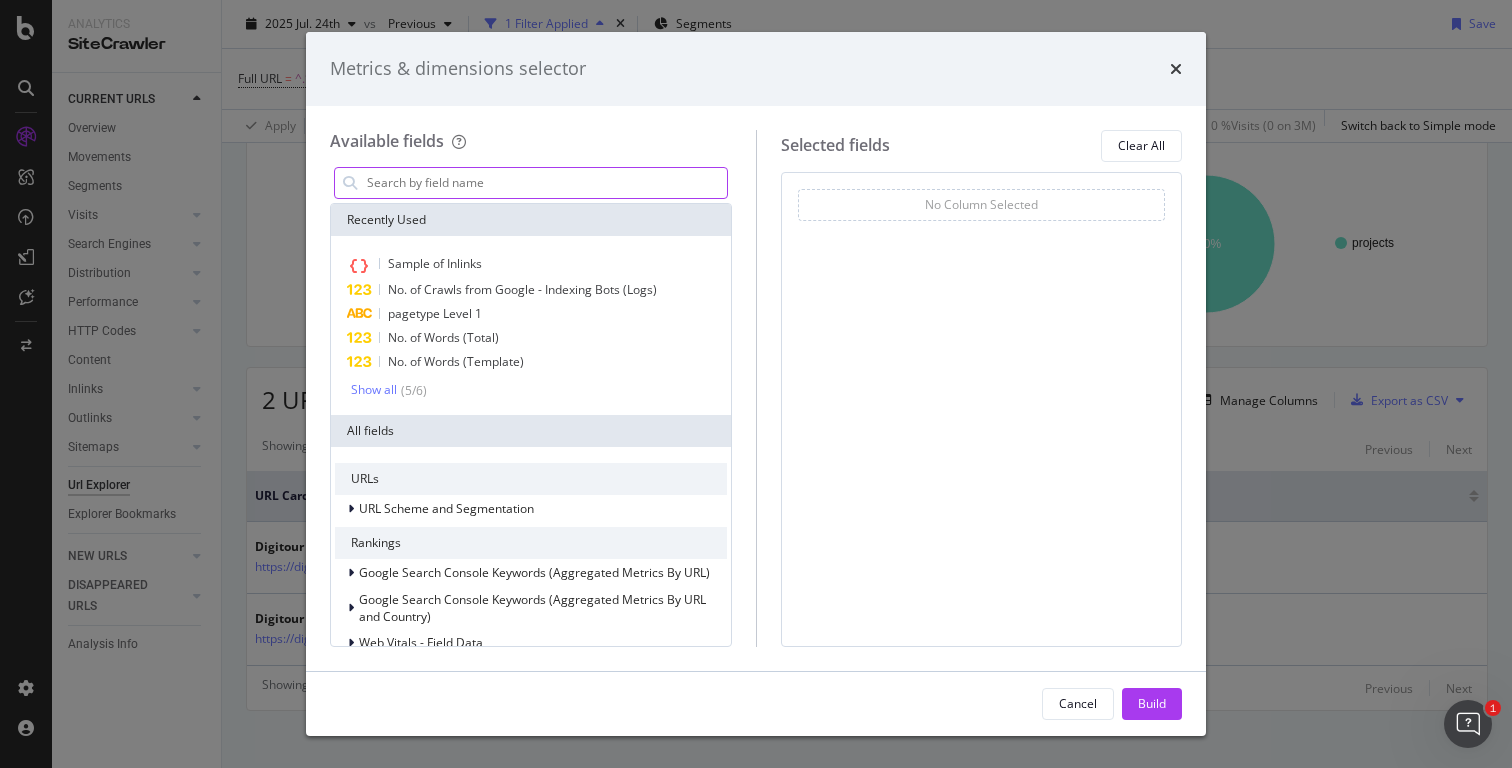 click at bounding box center (546, 183) 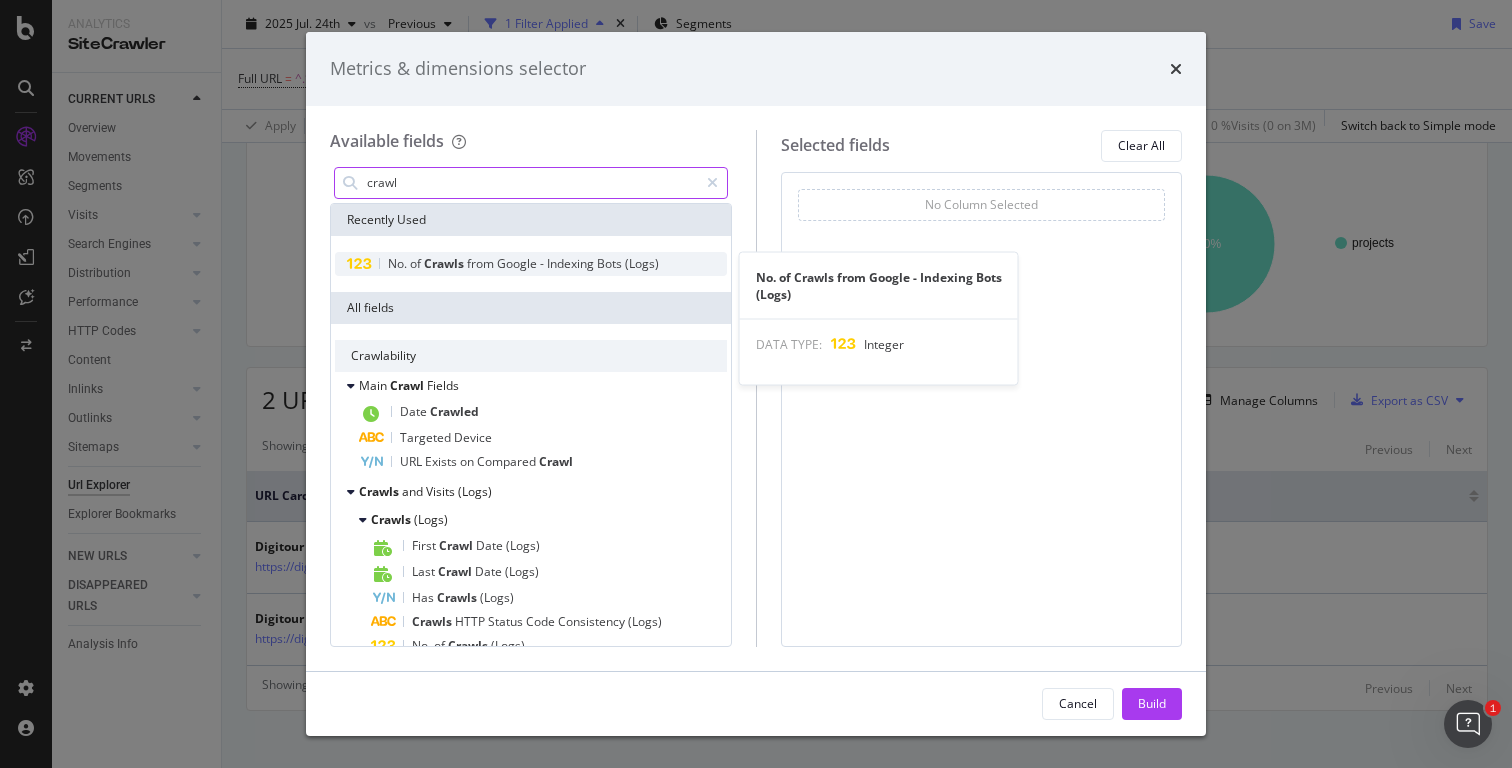 type on "crawl" 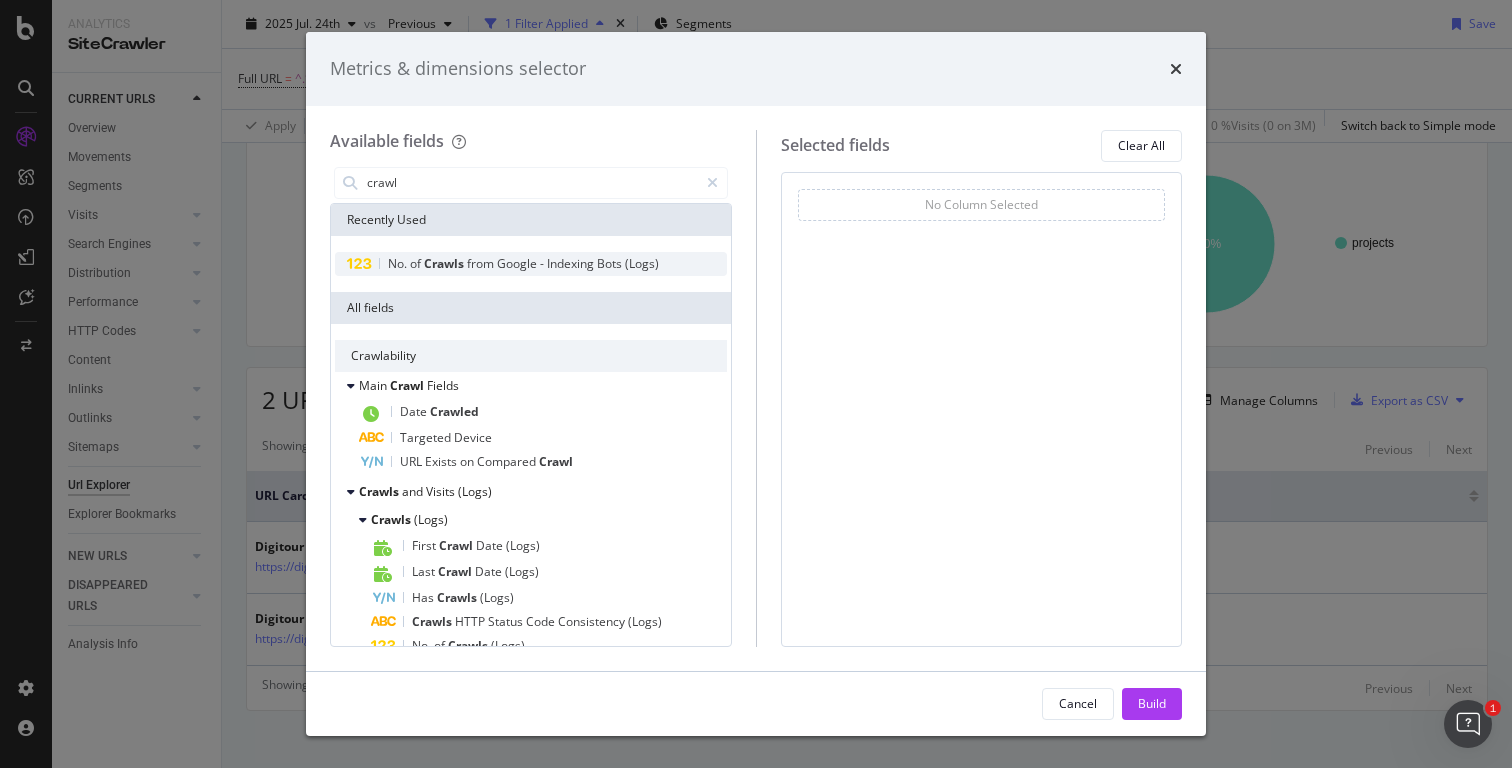 click on "from" at bounding box center [482, 263] 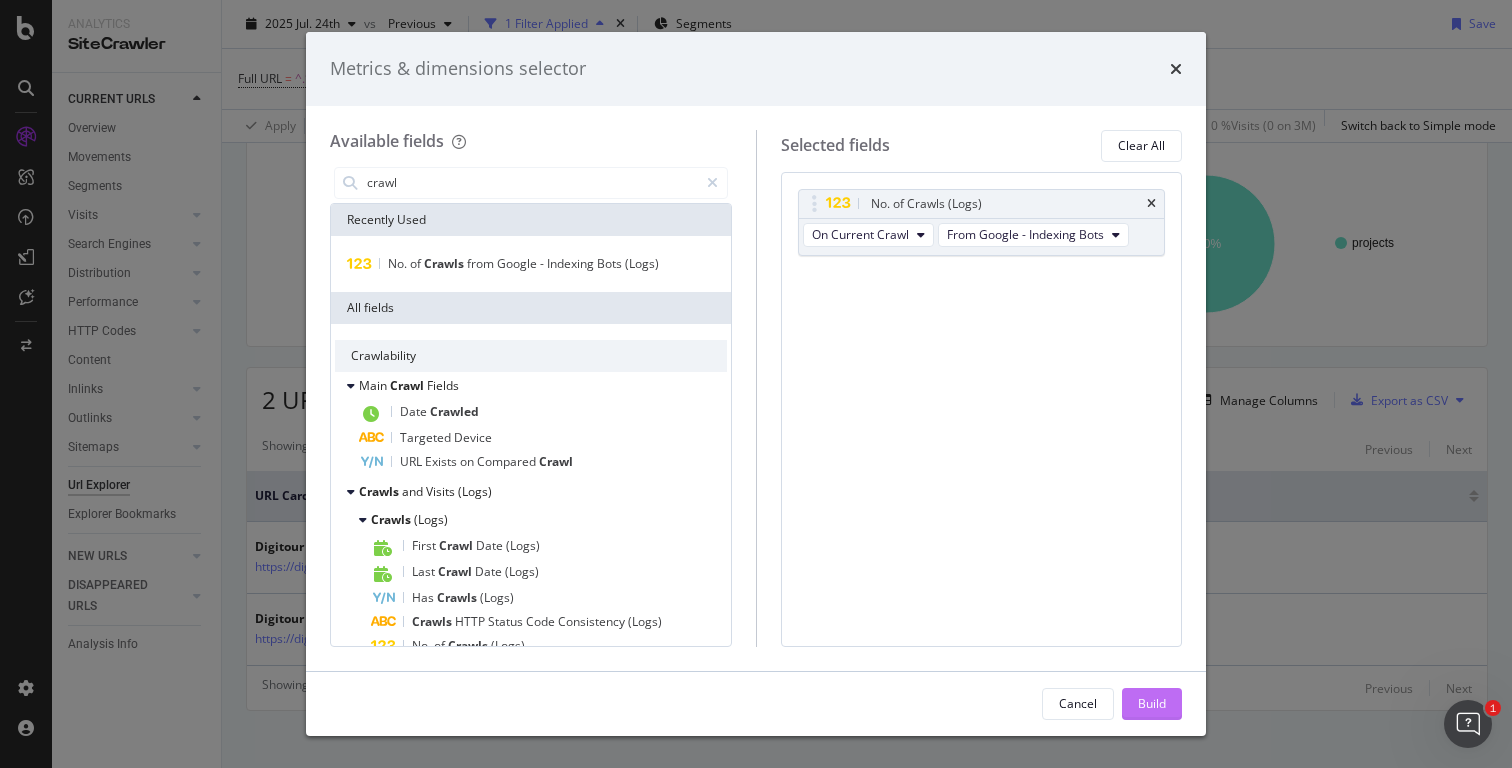 click on "Build" at bounding box center (1152, 703) 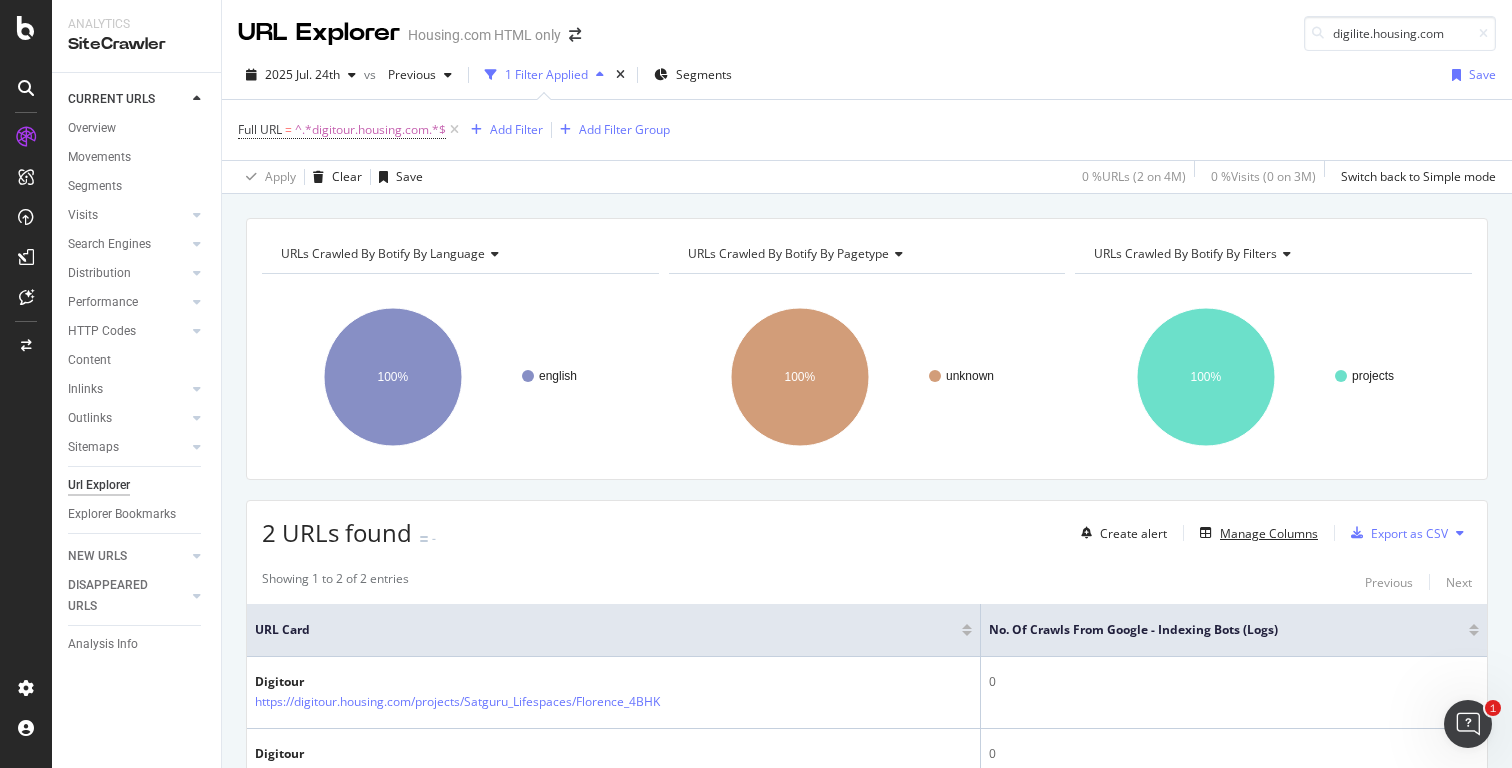 scroll, scrollTop: 149, scrollLeft: 0, axis: vertical 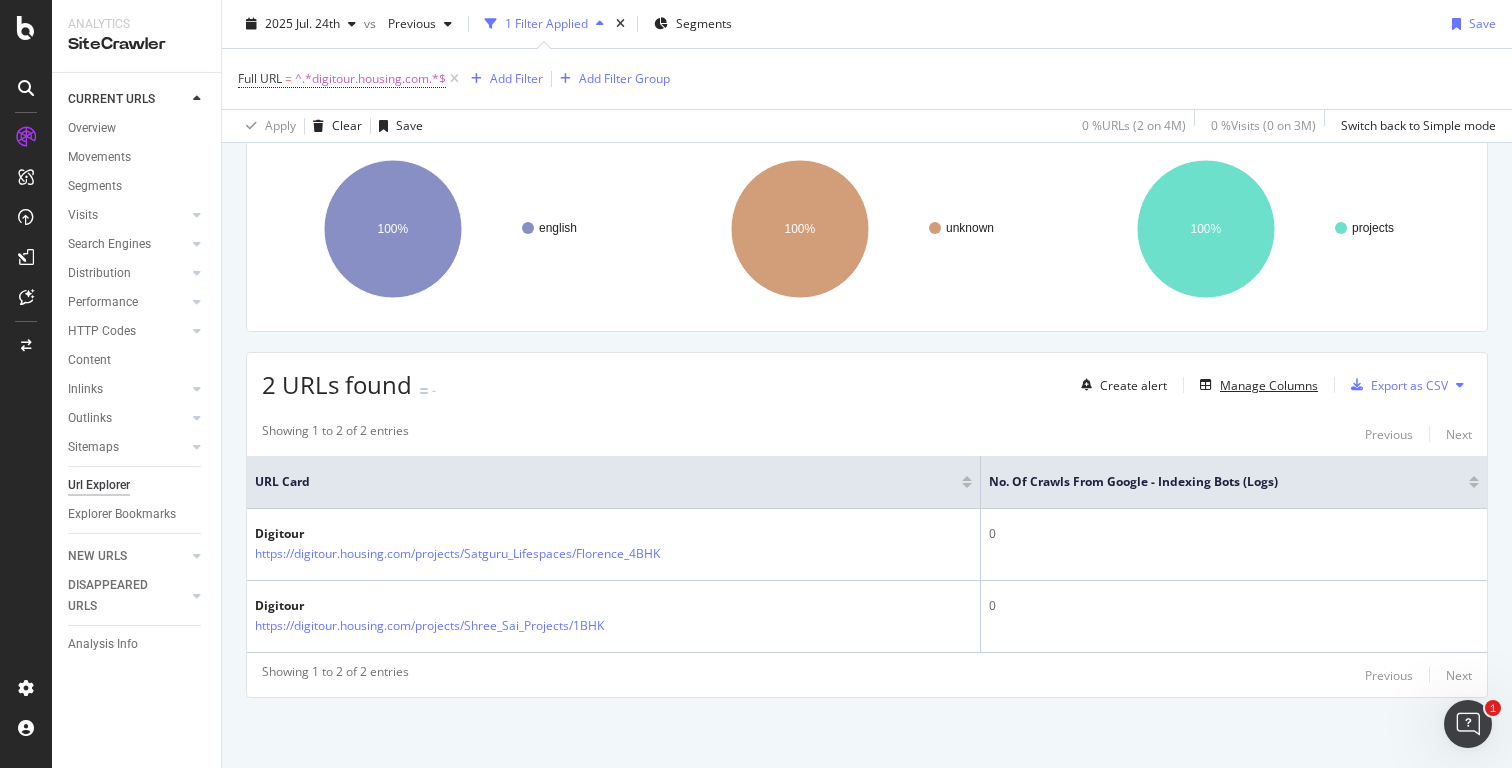 type 